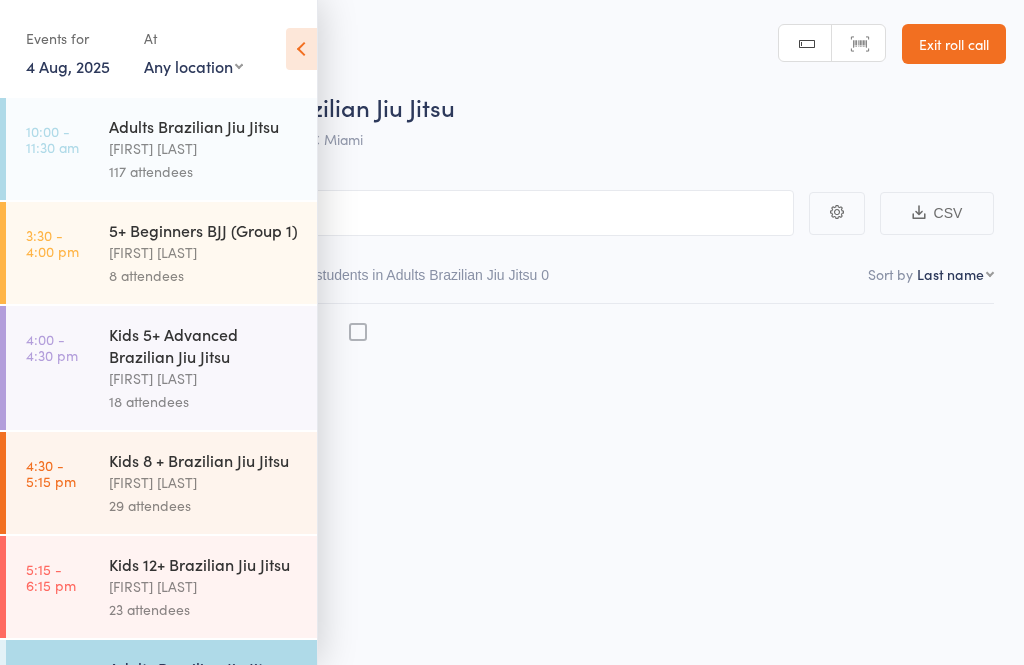 scroll, scrollTop: 0, scrollLeft: 0, axis: both 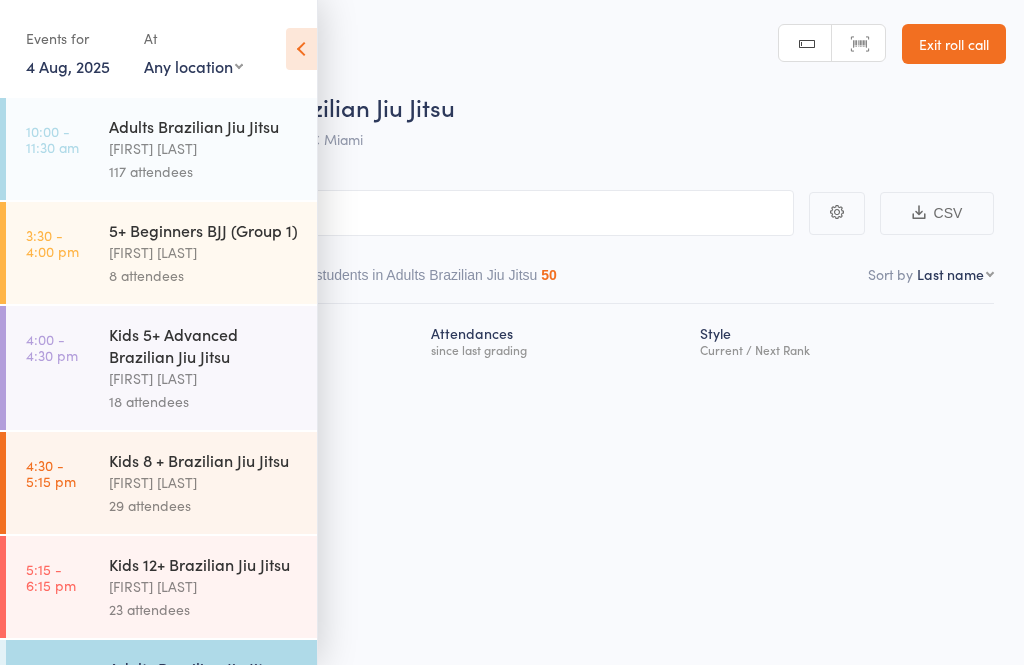 click at bounding box center (301, 49) 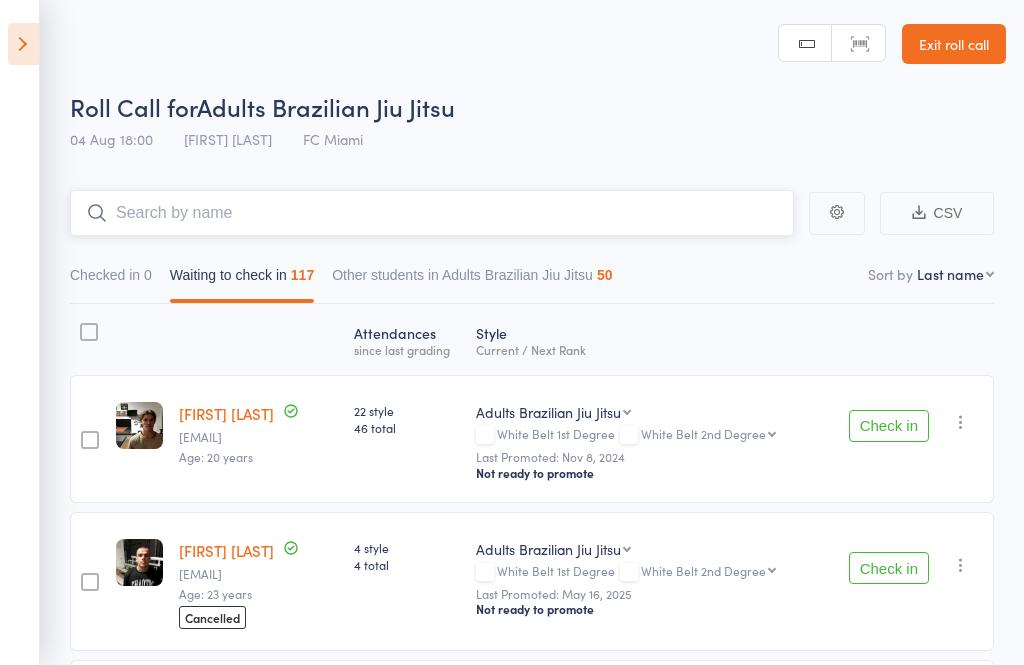 click at bounding box center [432, 213] 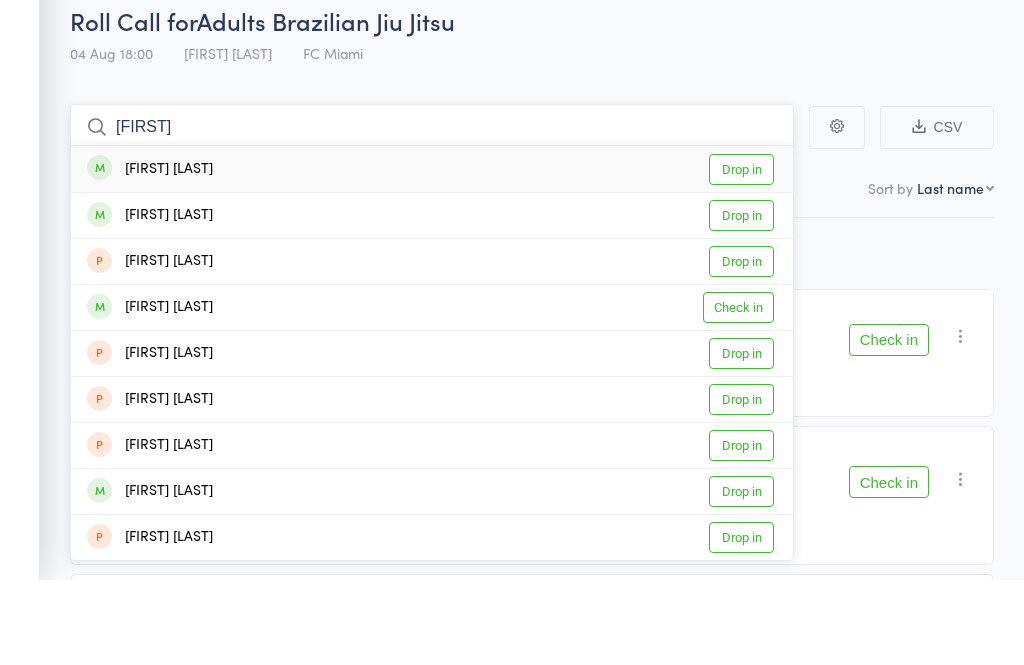 type on "Alec" 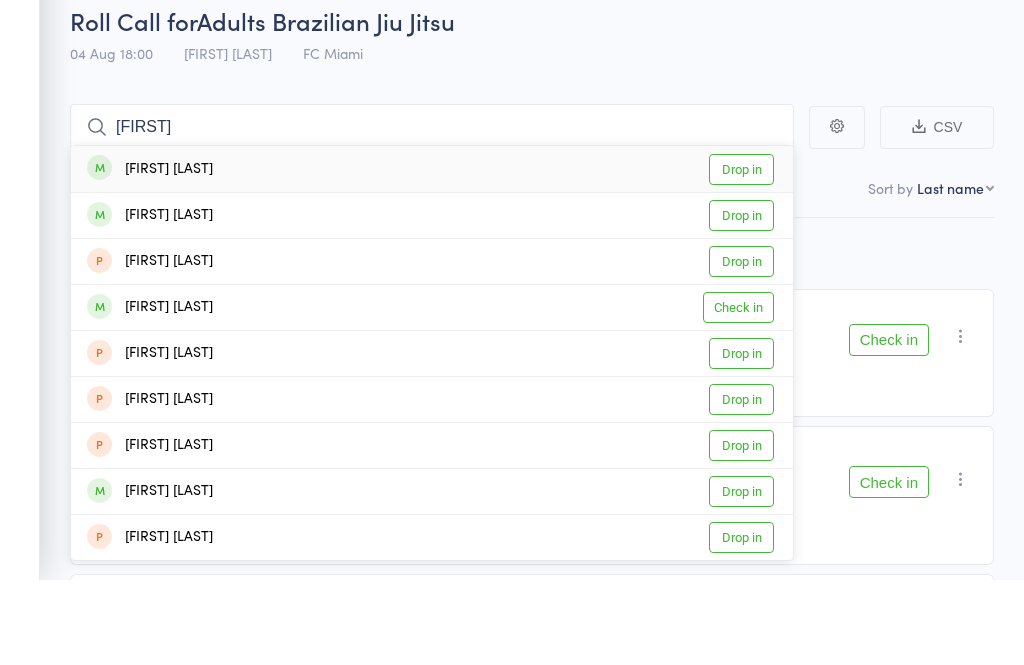 click on "Drop in" at bounding box center (741, 255) 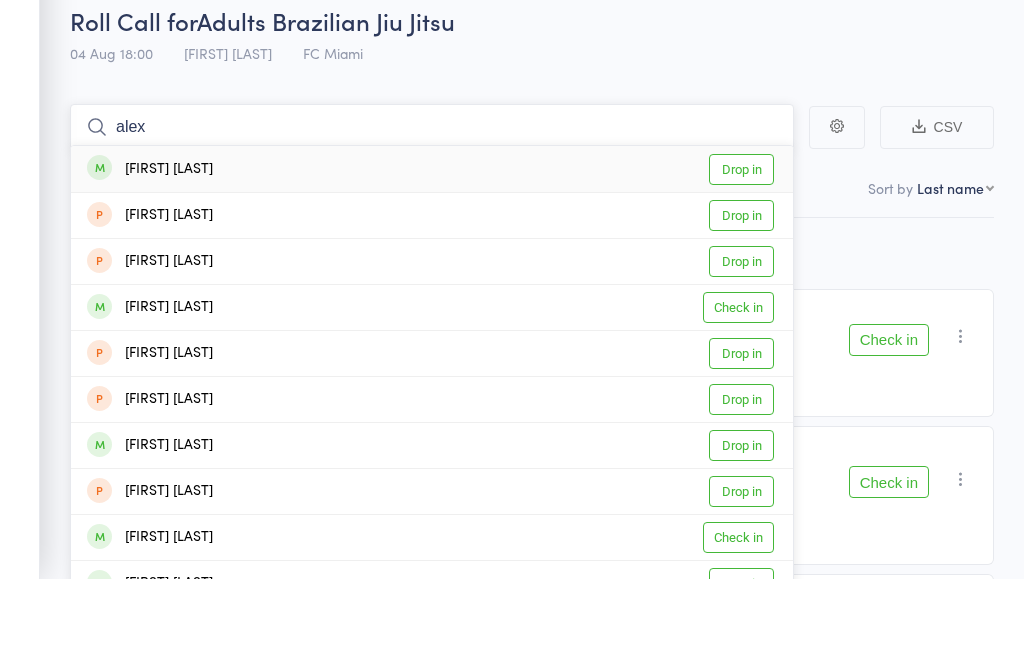 type on "alex" 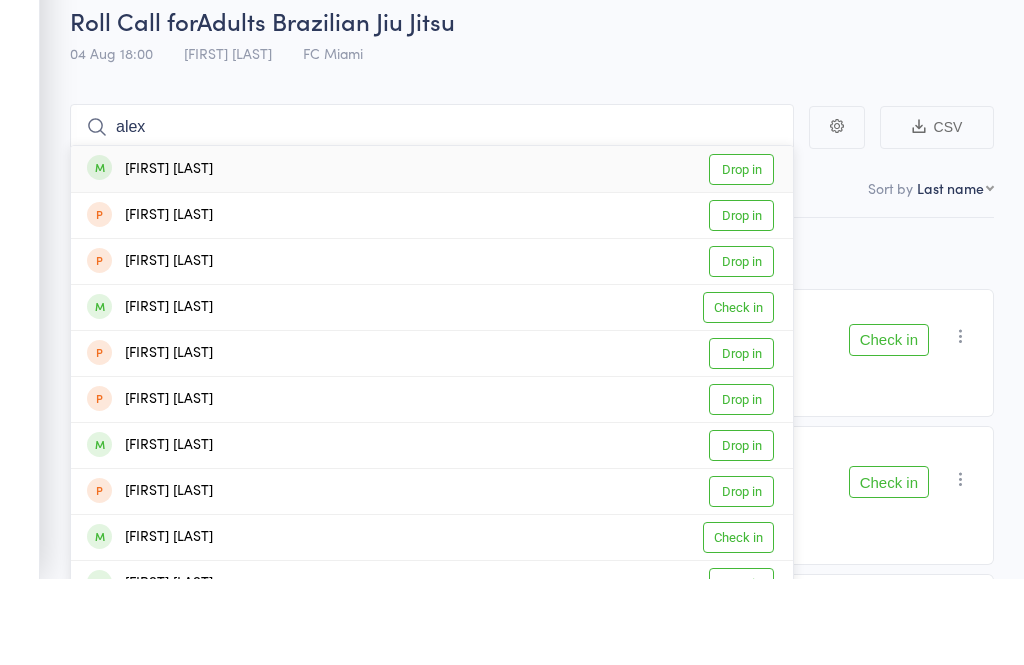 click on "Drop in" at bounding box center (741, 255) 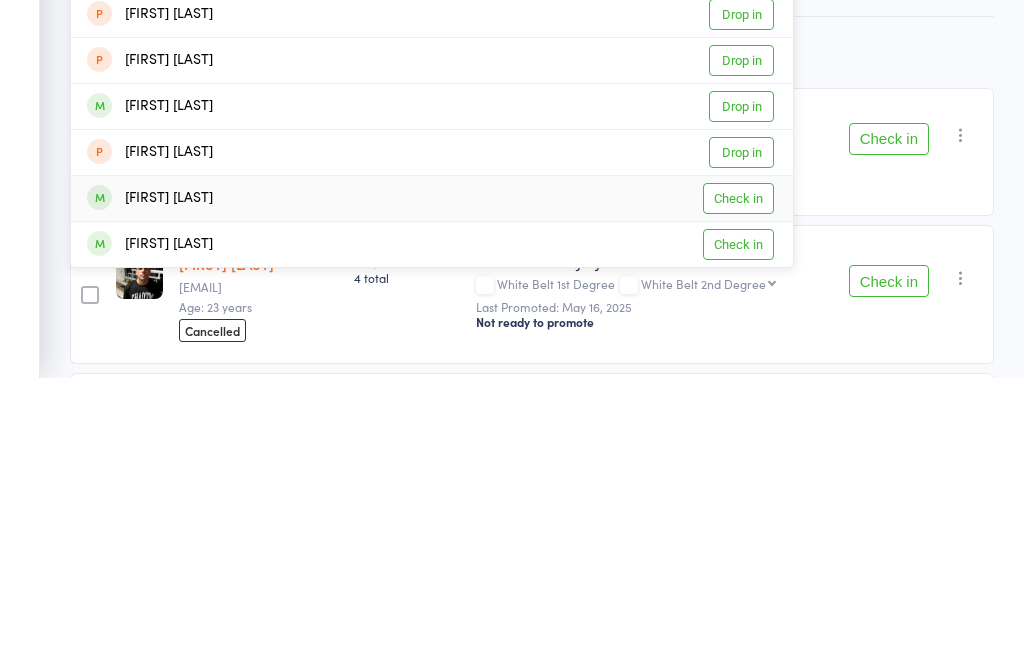 type on "jord" 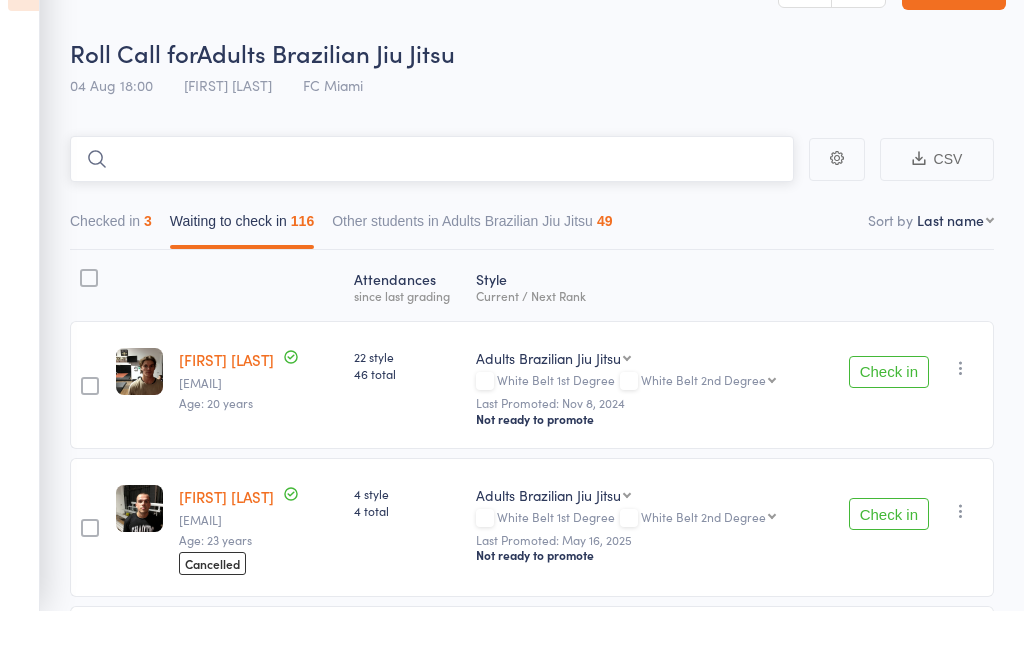 type on "n" 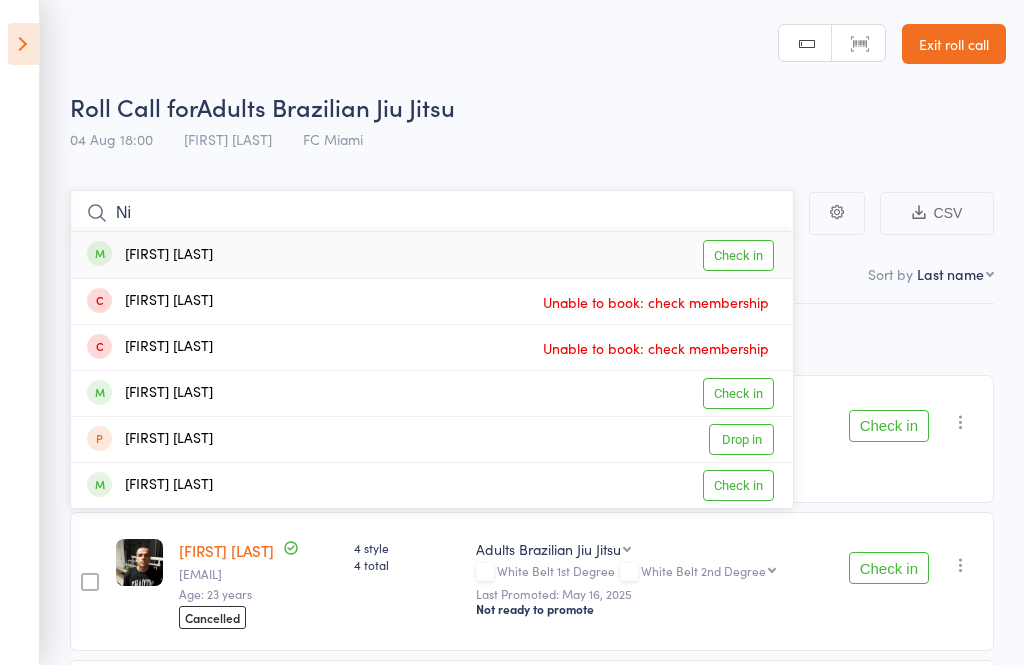 type on "N" 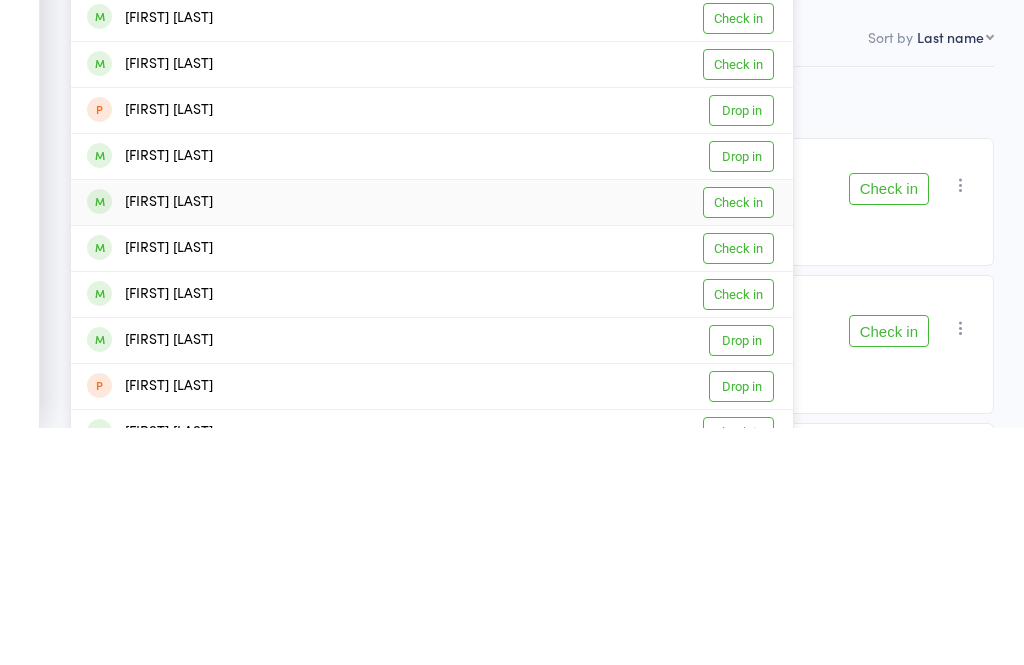 type on "Max" 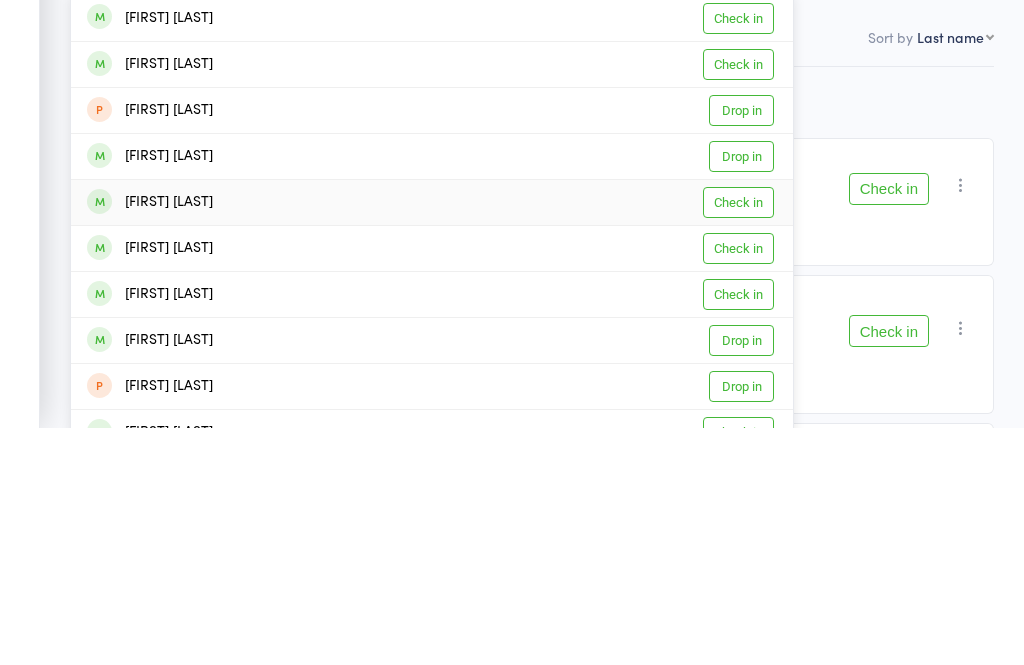 click on "Check in" at bounding box center [738, 439] 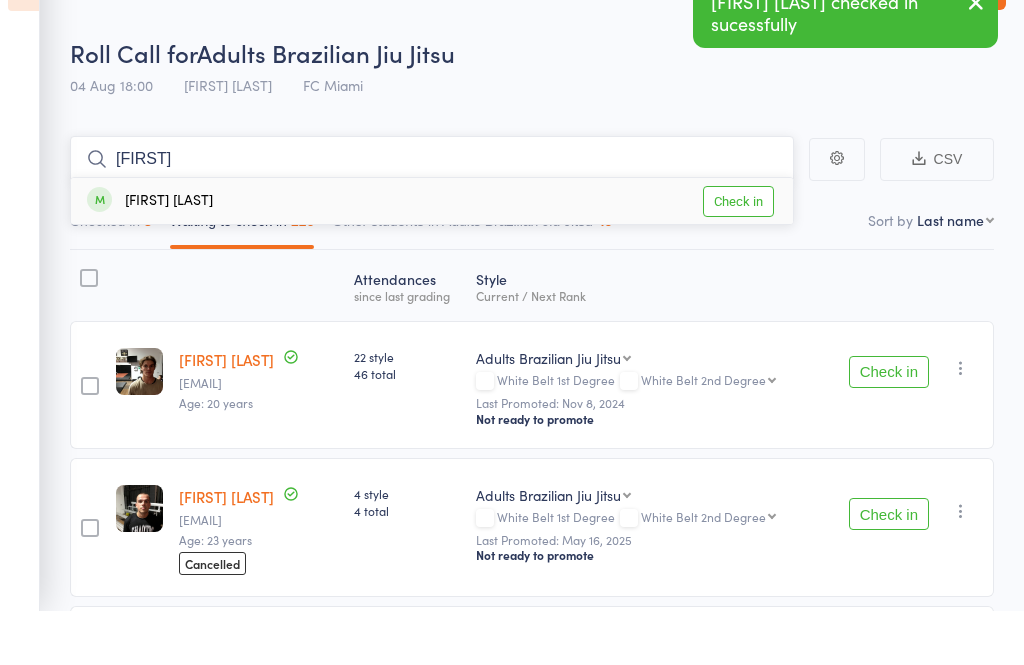 type on "ewi" 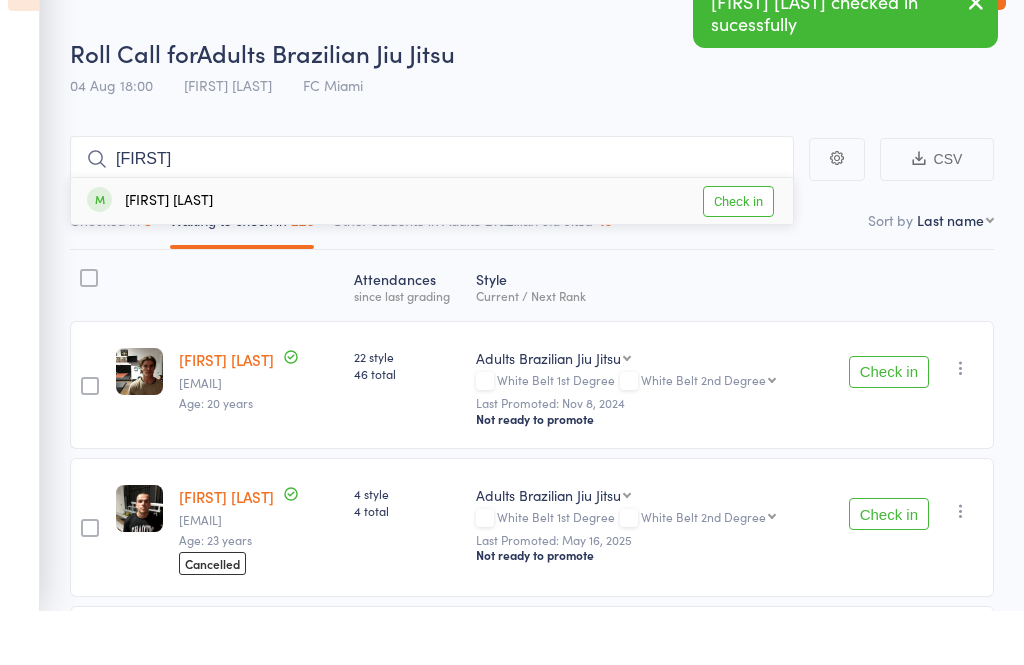 click on "Check in" at bounding box center [738, 255] 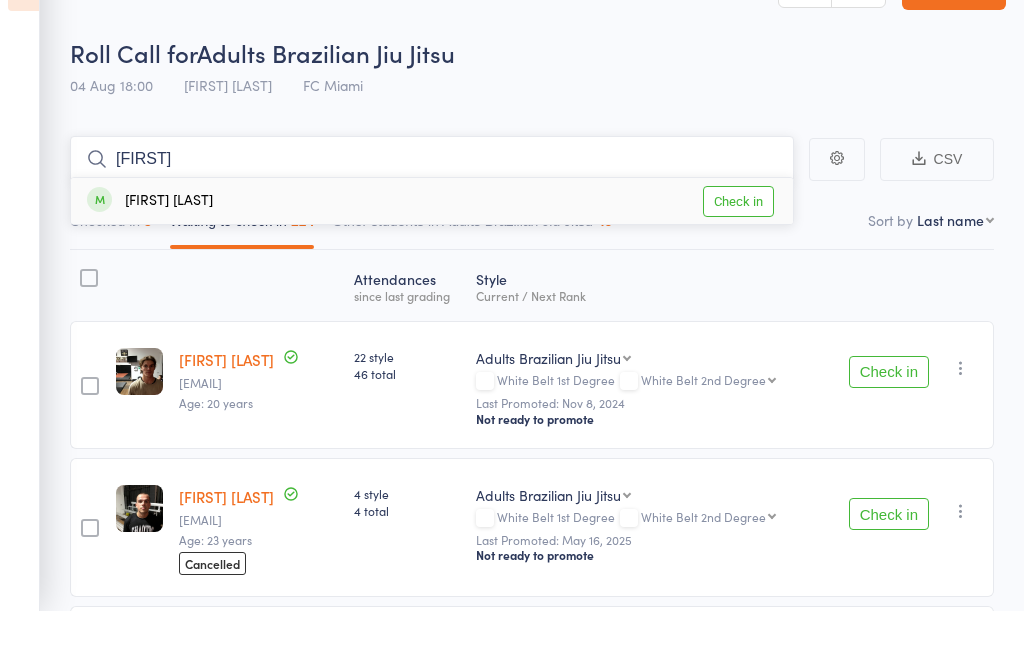 type on "niki" 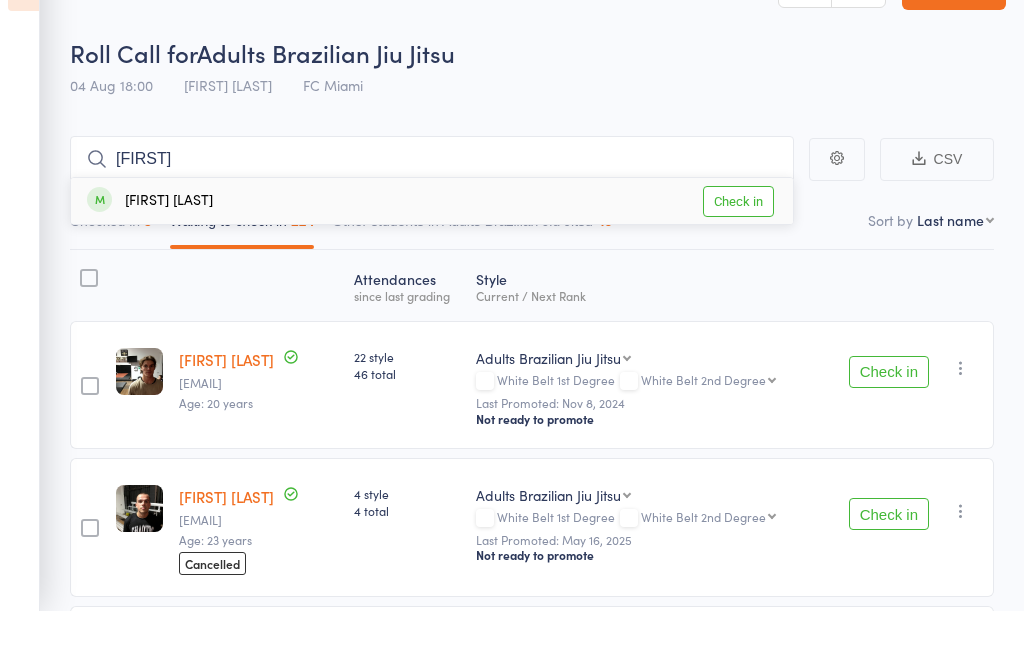 click on "Check in" at bounding box center [738, 255] 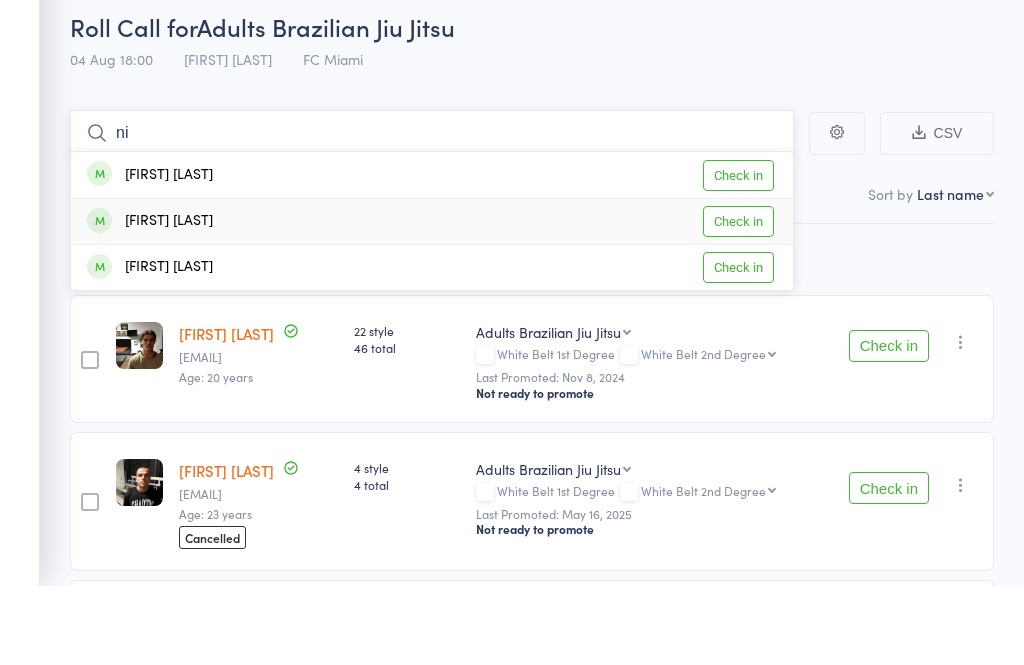 type on "ni" 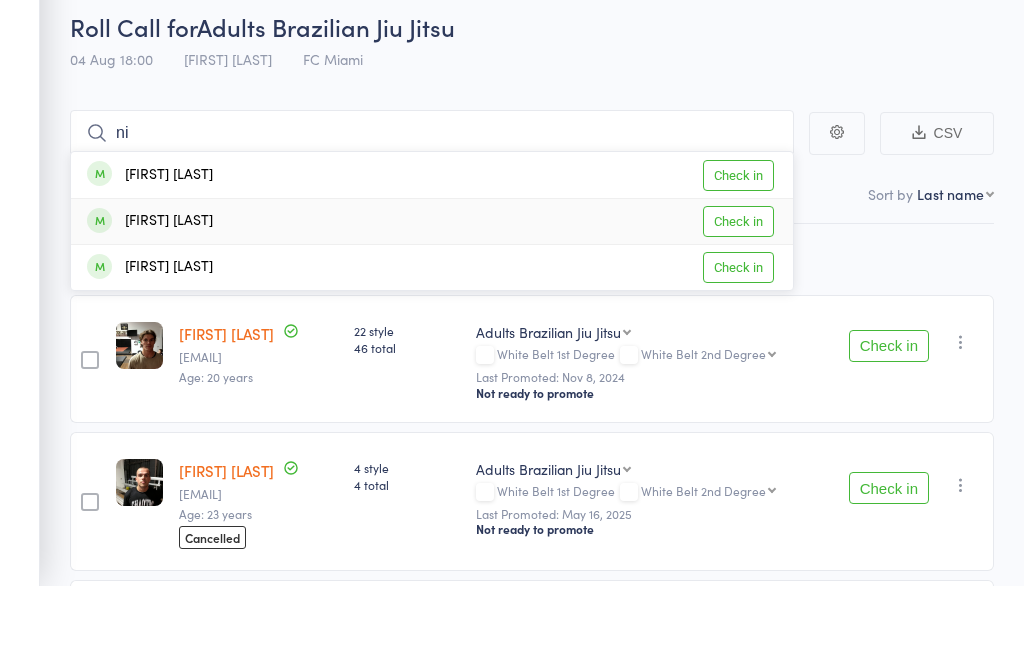 click on "Check in" at bounding box center (738, 301) 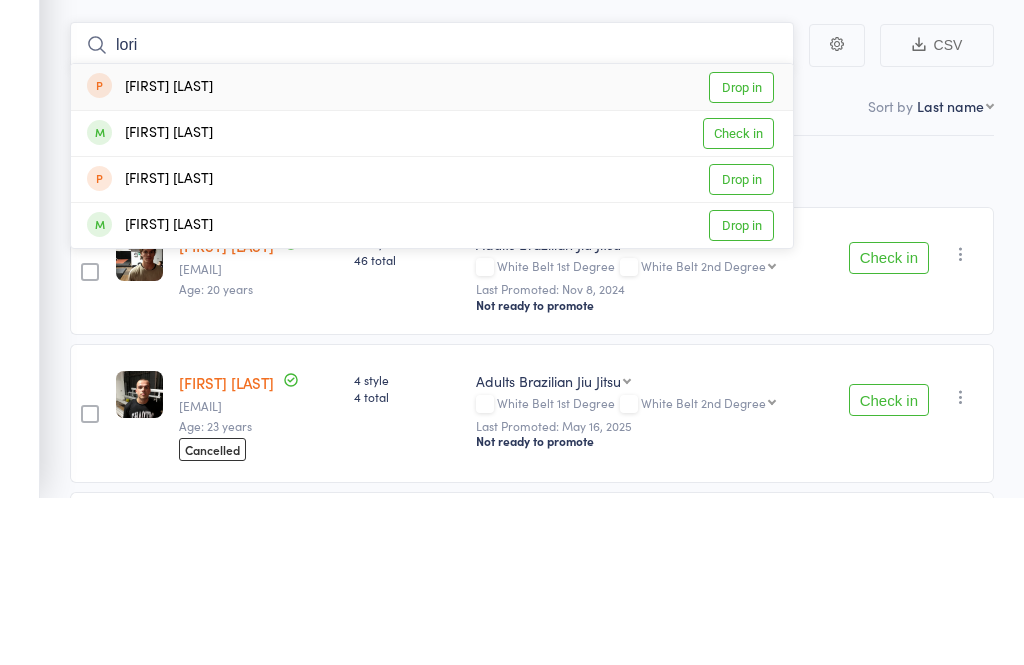 type on "lori" 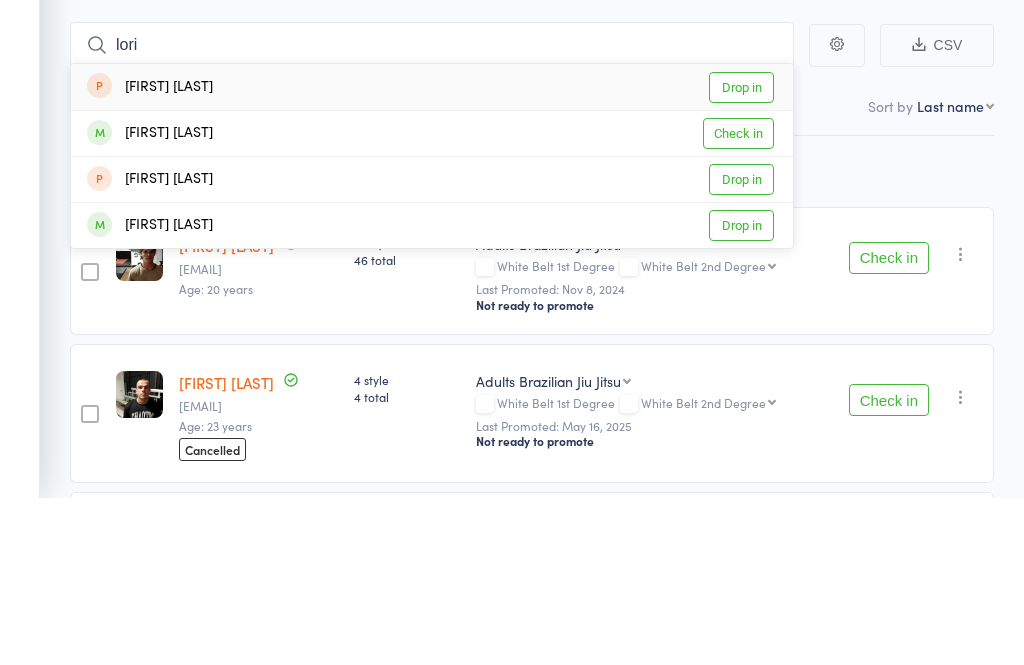 click on "Check in" at bounding box center (738, 301) 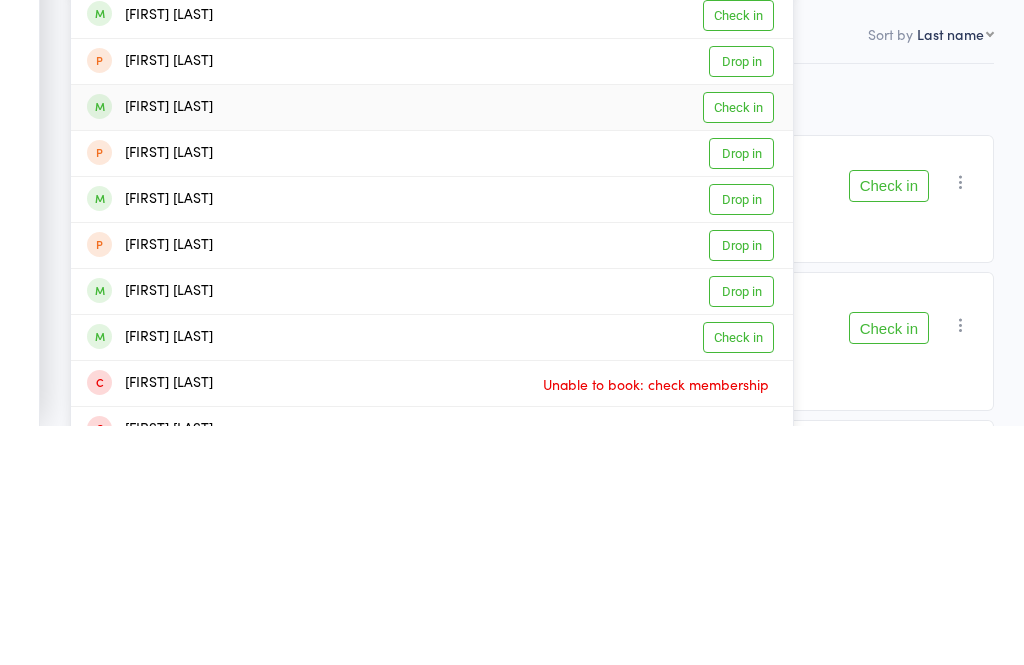 type on "marc" 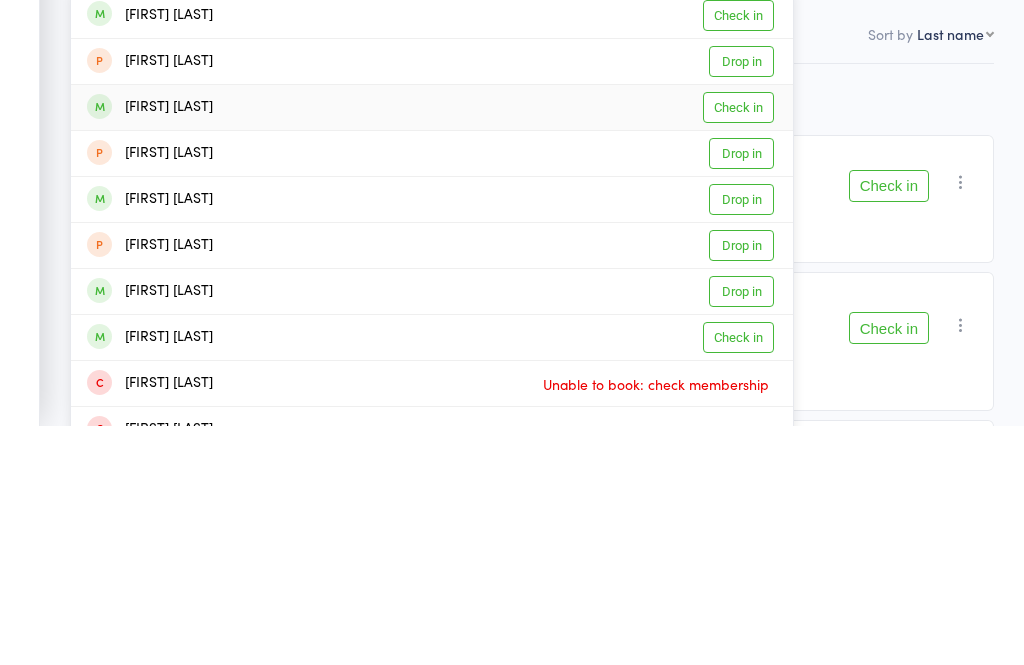 click on "Check in" at bounding box center [738, 347] 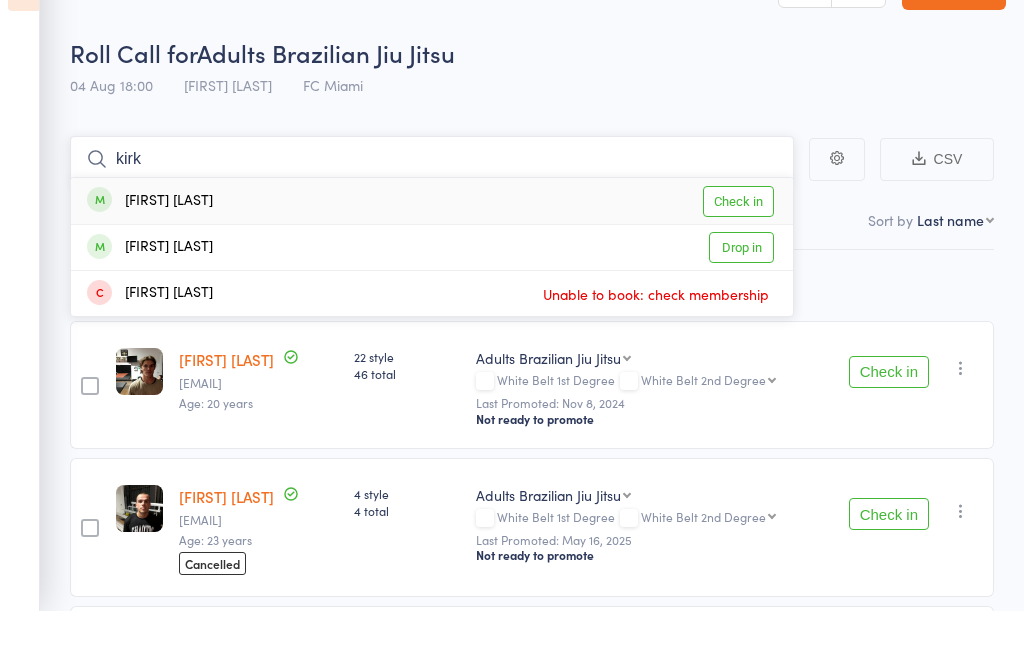 type on "kirk" 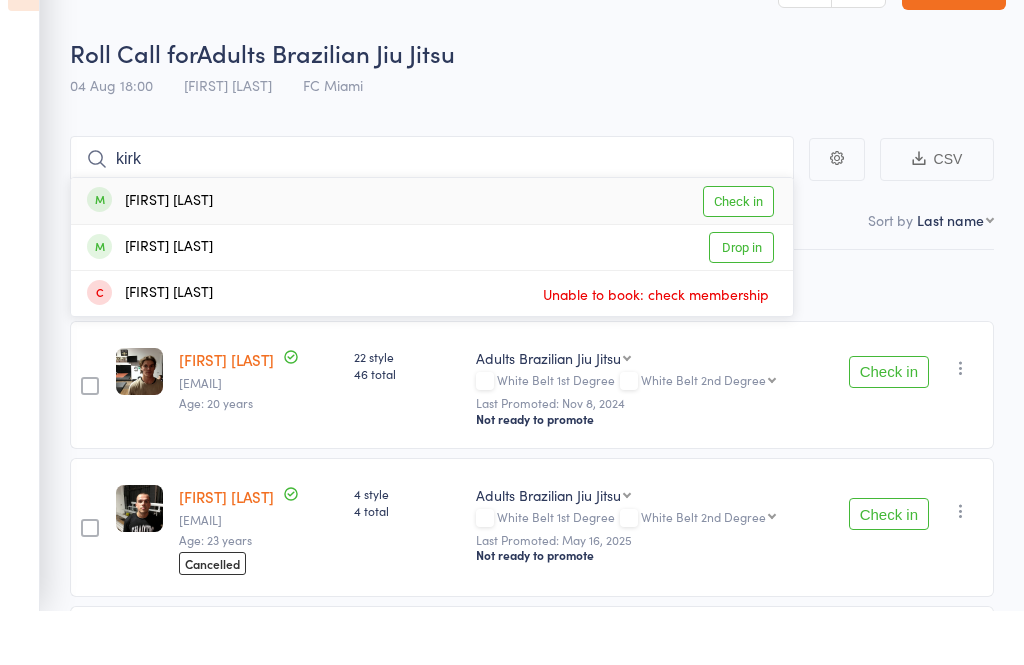 click on "Check in" at bounding box center (738, 255) 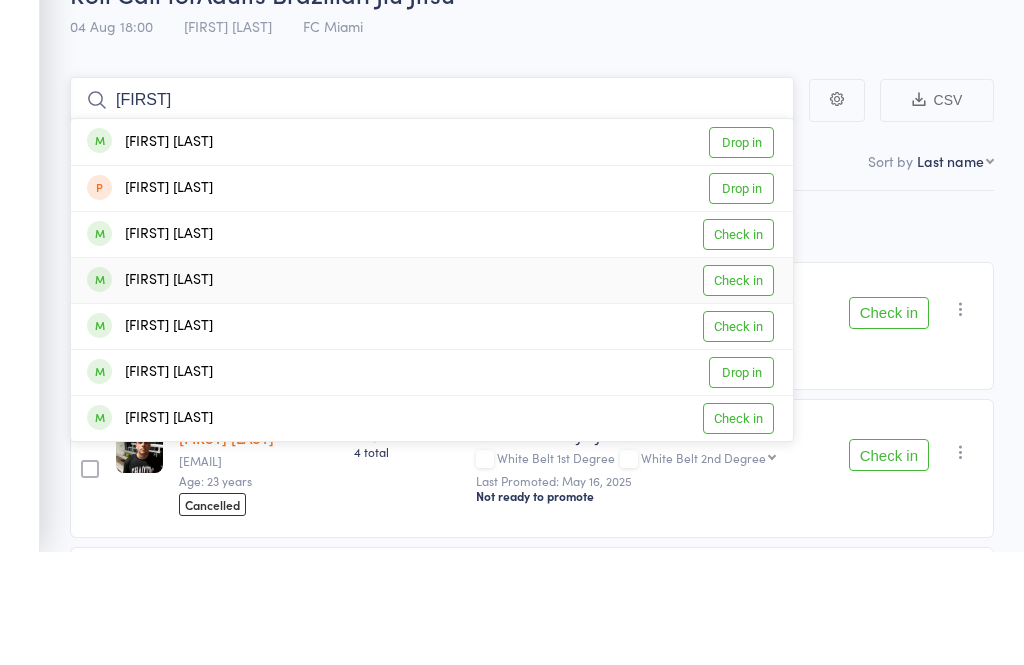type on "richa" 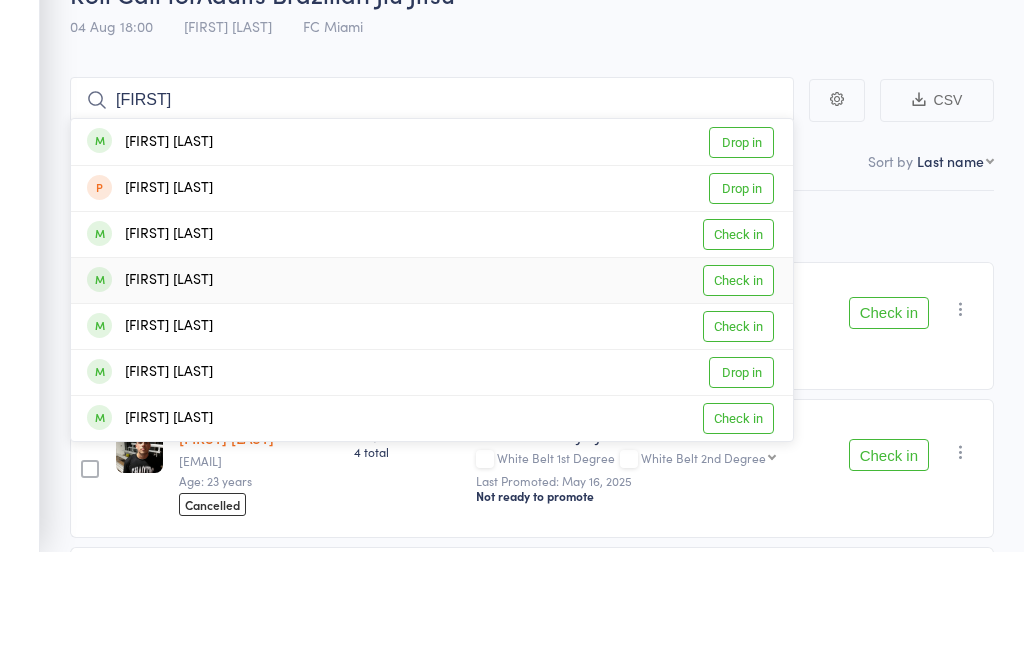 click on "Check in" at bounding box center (738, 393) 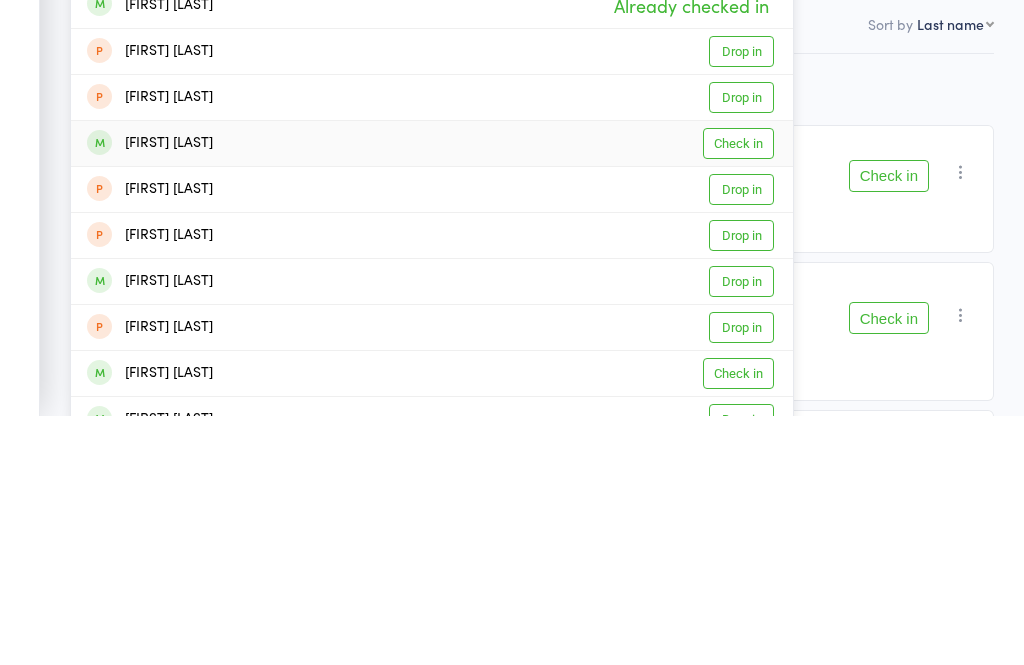type on "alex" 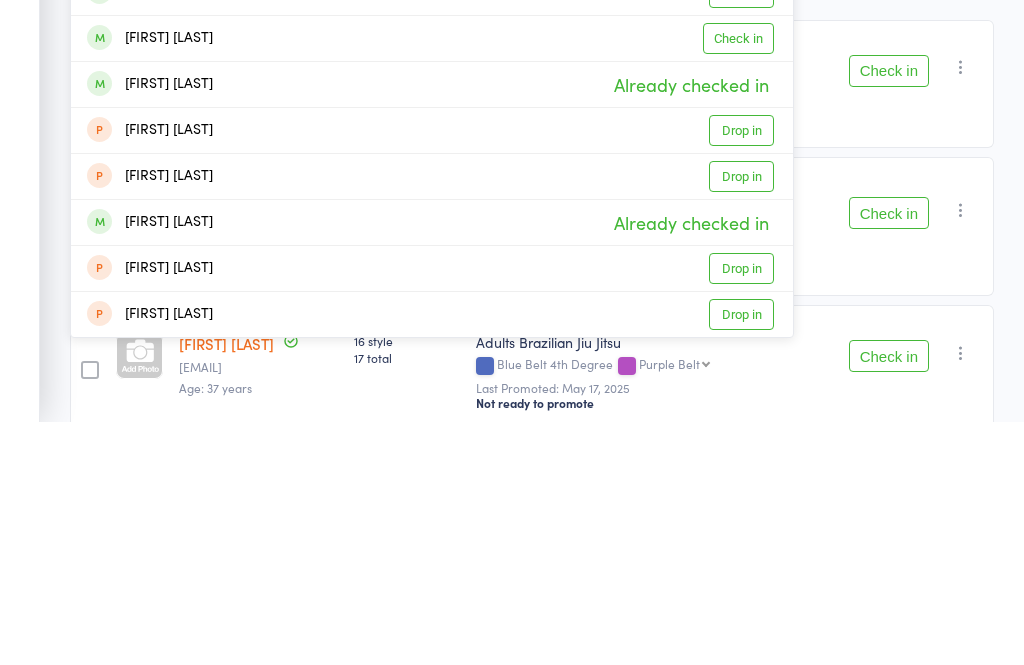 scroll, scrollTop: 113, scrollLeft: 0, axis: vertical 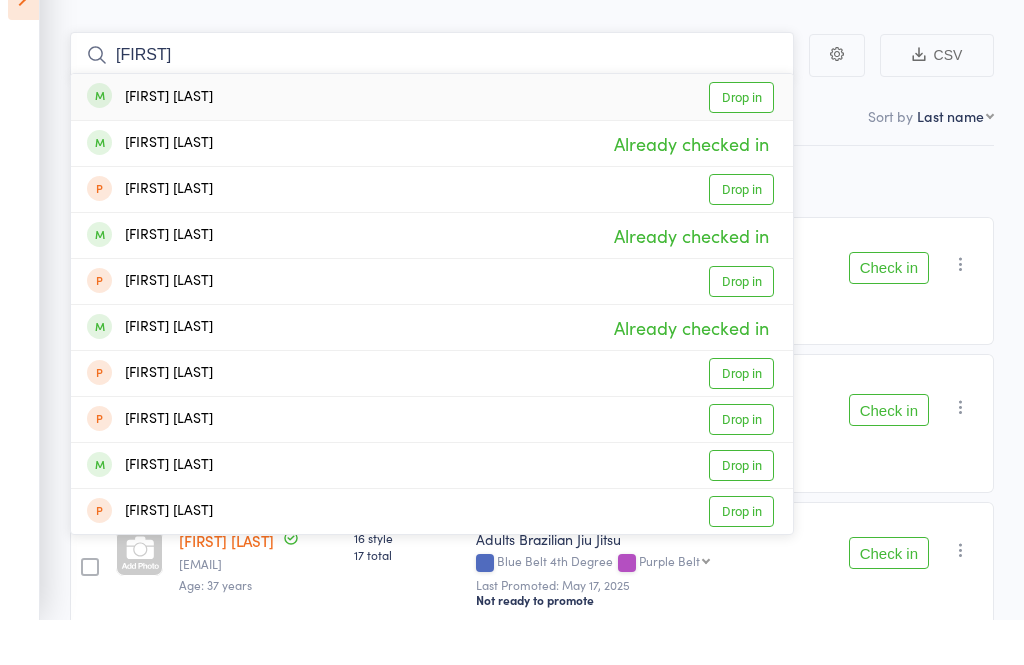 type on "aleksa" 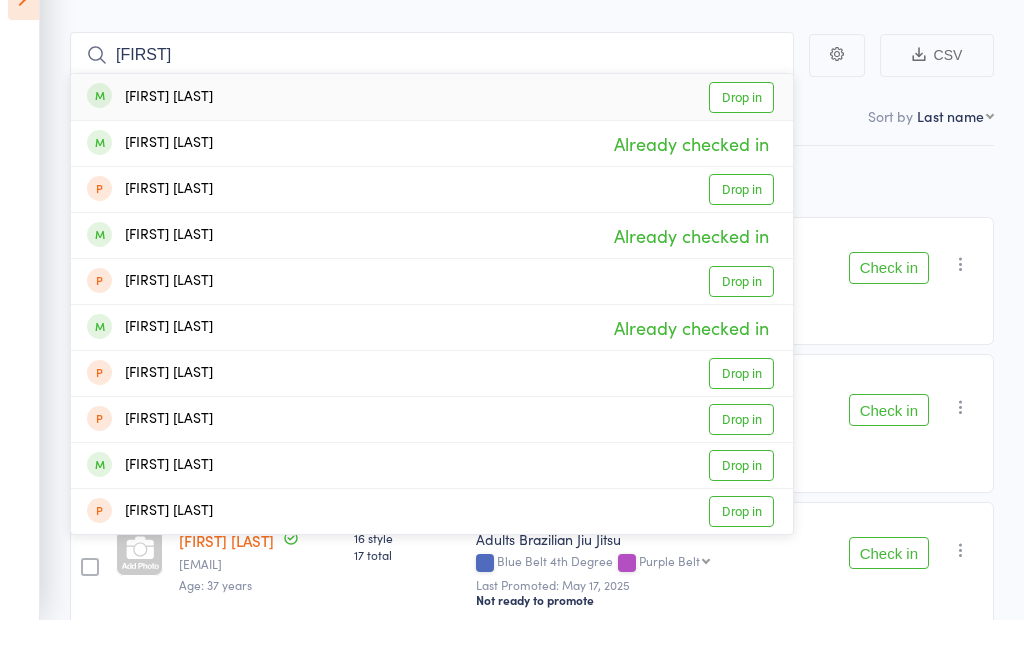 click on "Drop in" at bounding box center [741, 142] 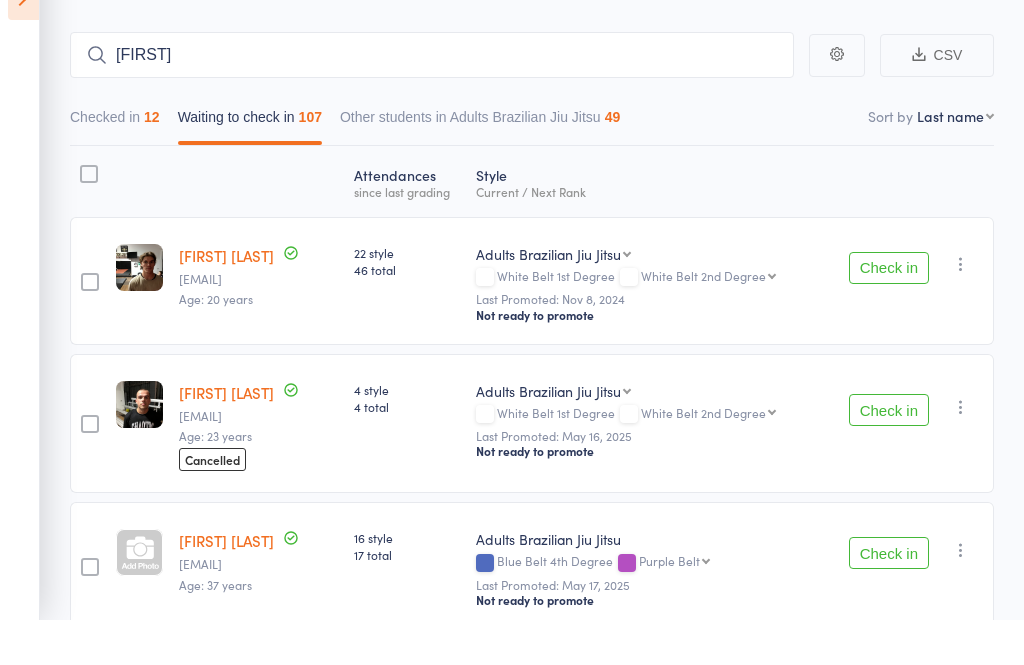 type 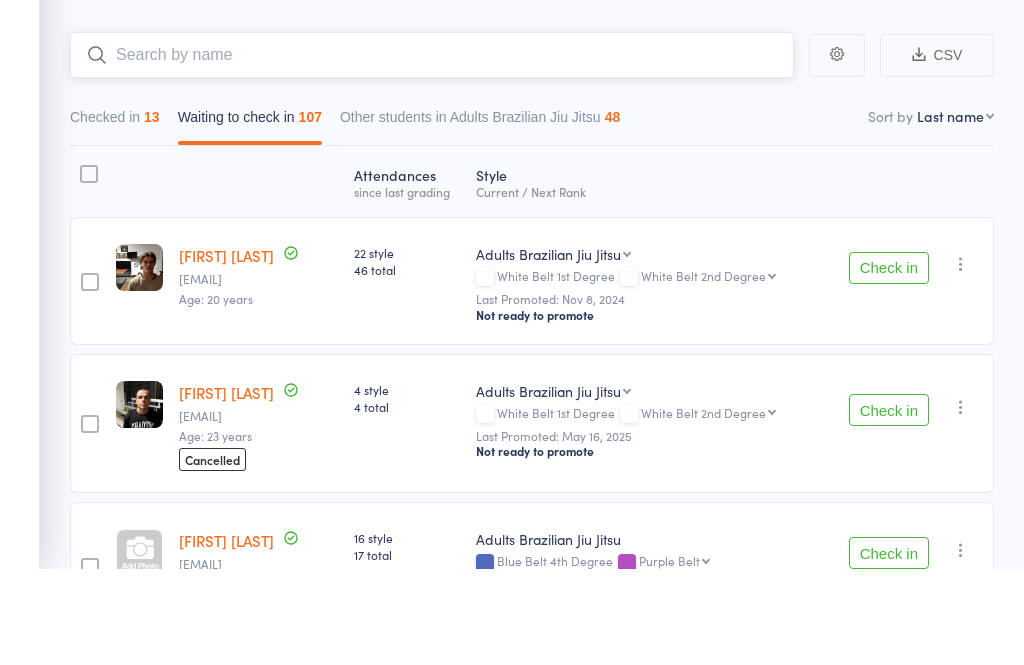 scroll, scrollTop: 49, scrollLeft: 0, axis: vertical 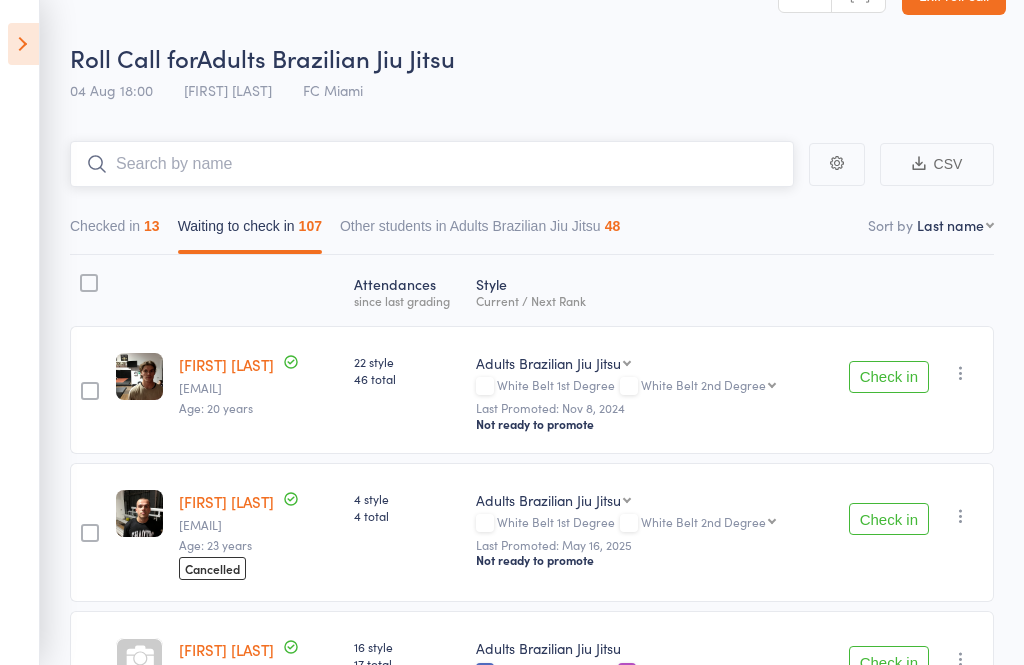 click on "Checked in  13" at bounding box center [115, 231] 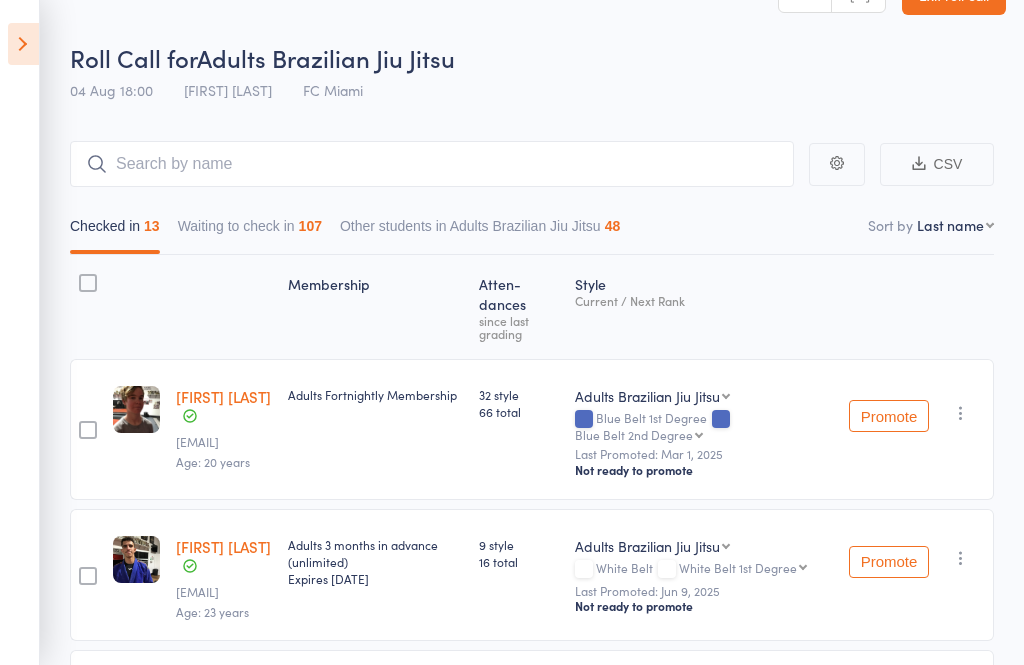click at bounding box center [23, 44] 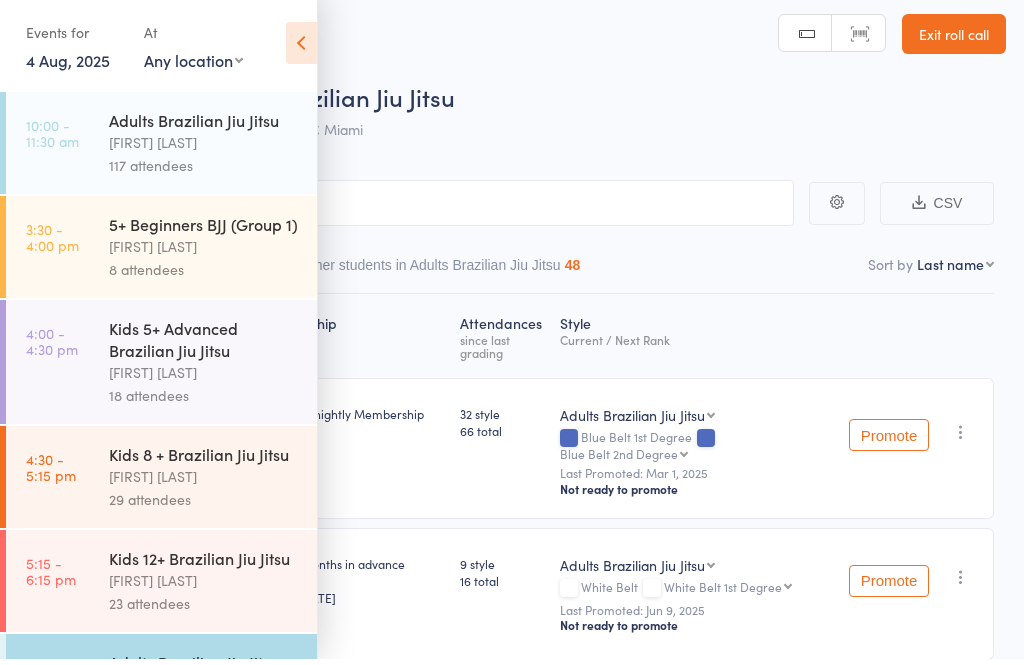 scroll, scrollTop: 0, scrollLeft: 0, axis: both 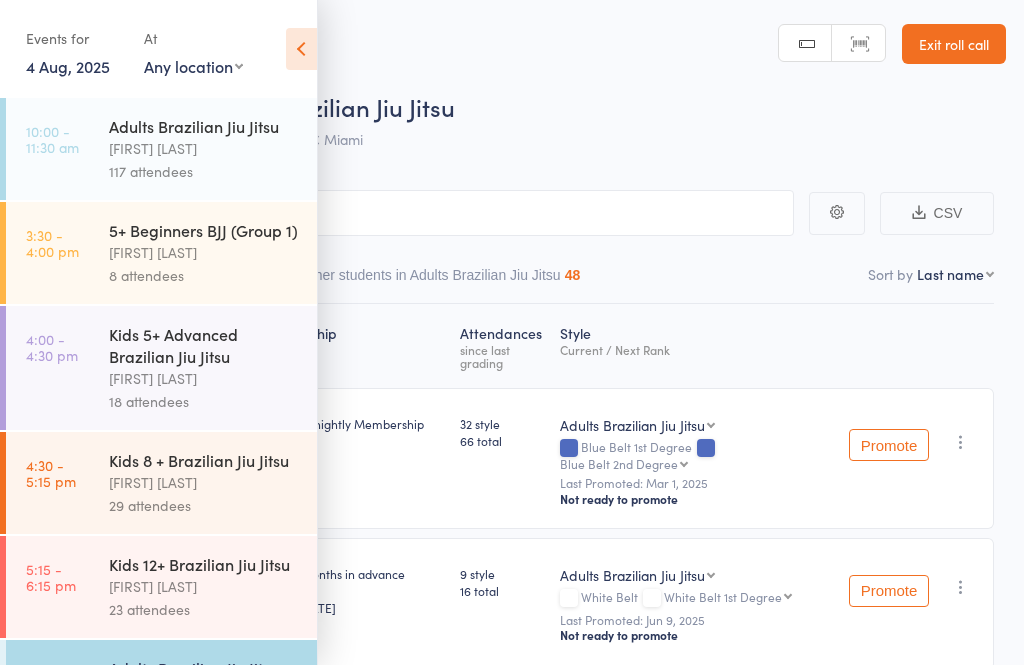 click on "Exit roll call" at bounding box center (954, 44) 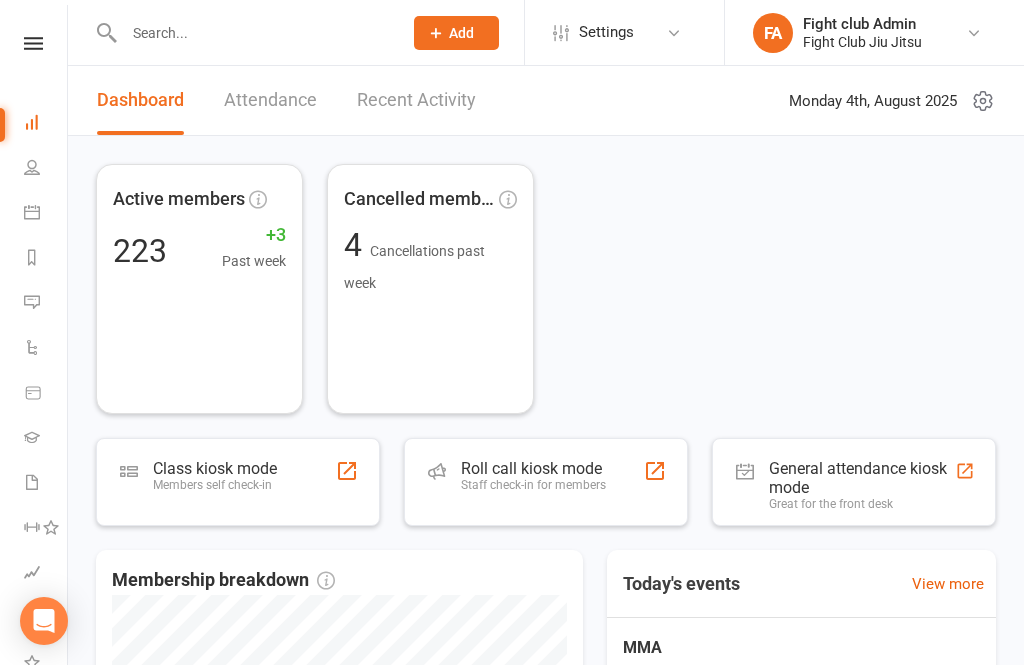 scroll, scrollTop: 0, scrollLeft: 0, axis: both 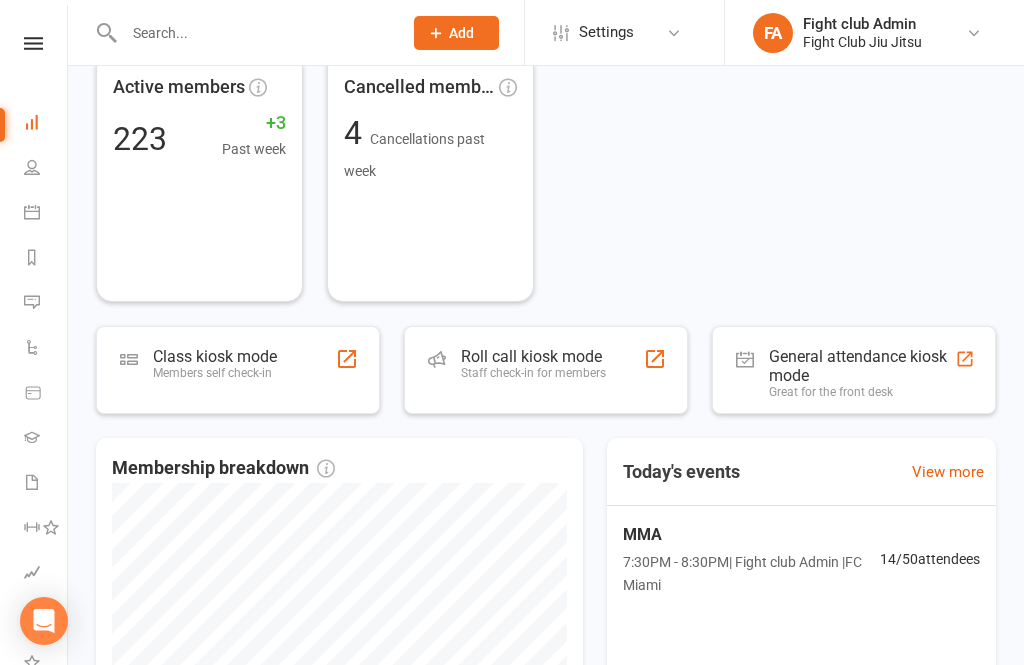 click on "Staff check-in for members" at bounding box center [533, 373] 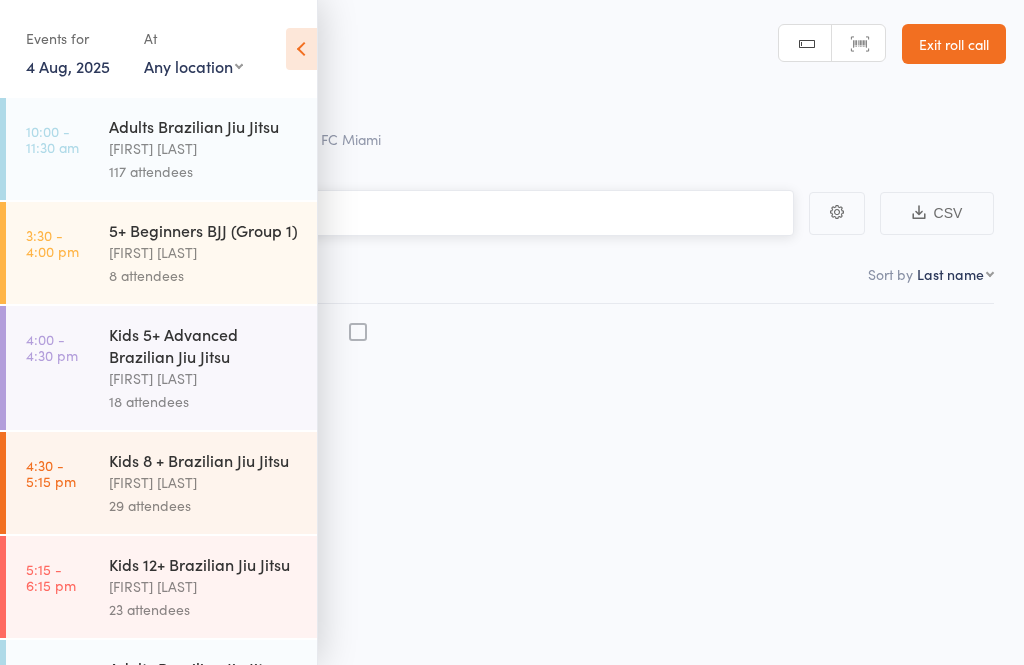scroll, scrollTop: 0, scrollLeft: 0, axis: both 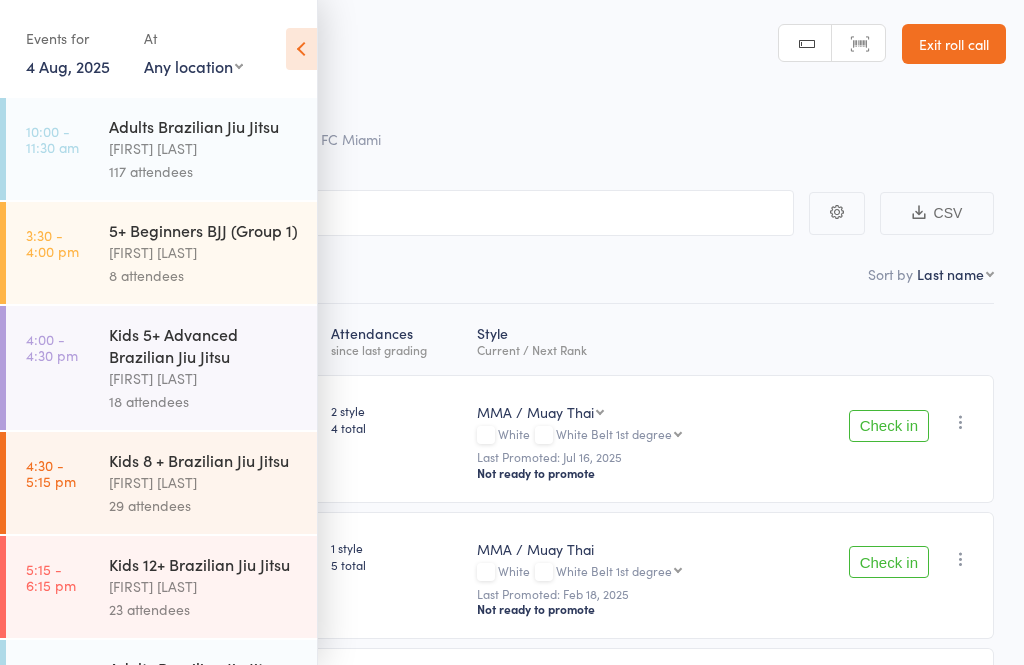 click on "Exit roll call" at bounding box center [954, 44] 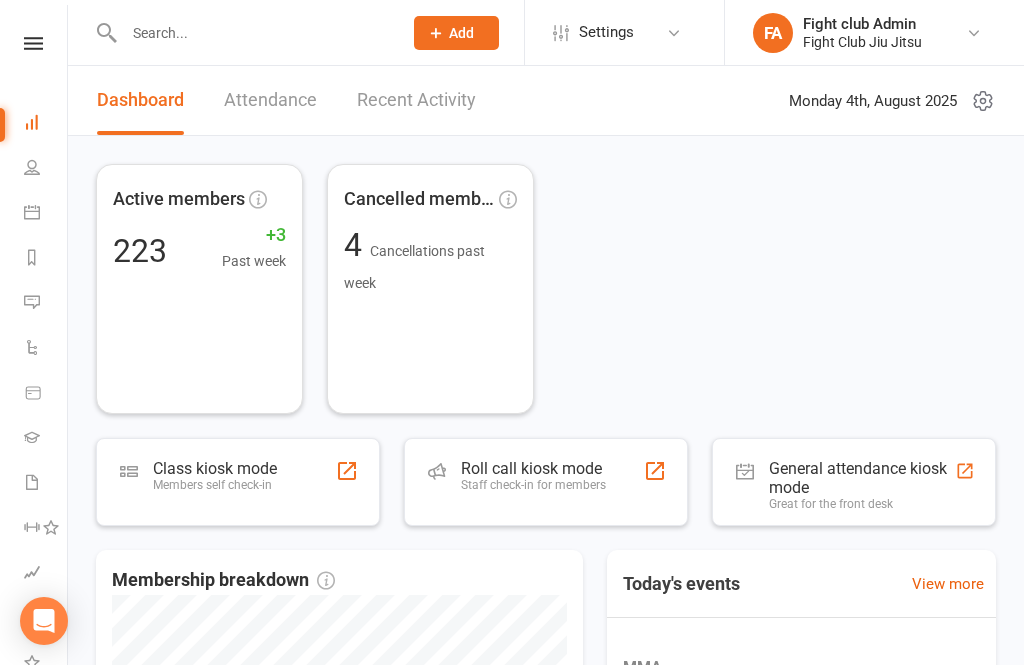 scroll, scrollTop: 0, scrollLeft: 0, axis: both 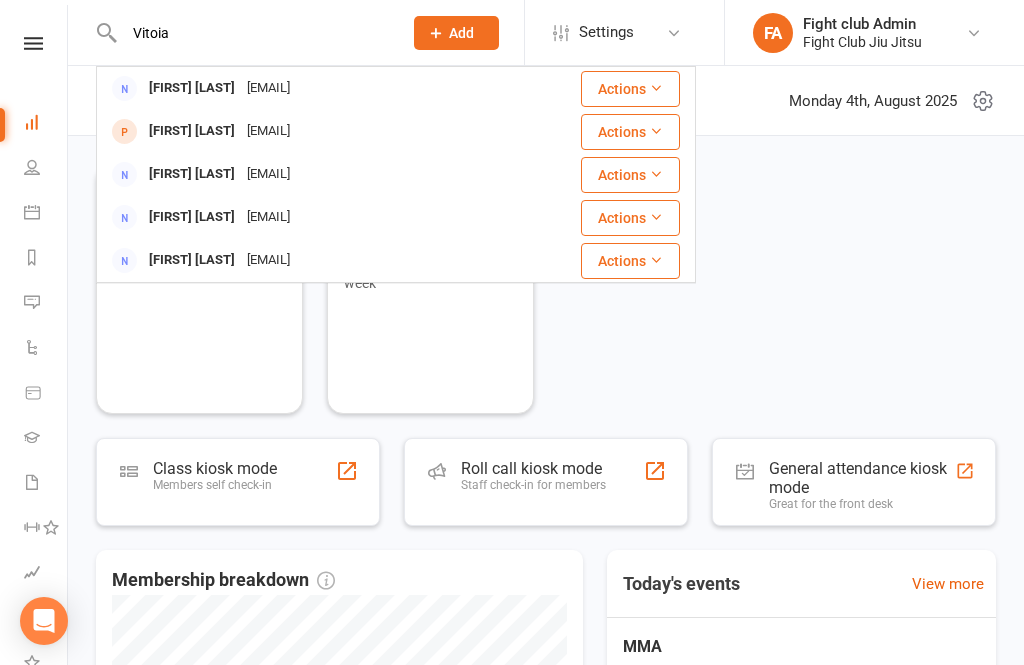 type on "Vitoia" 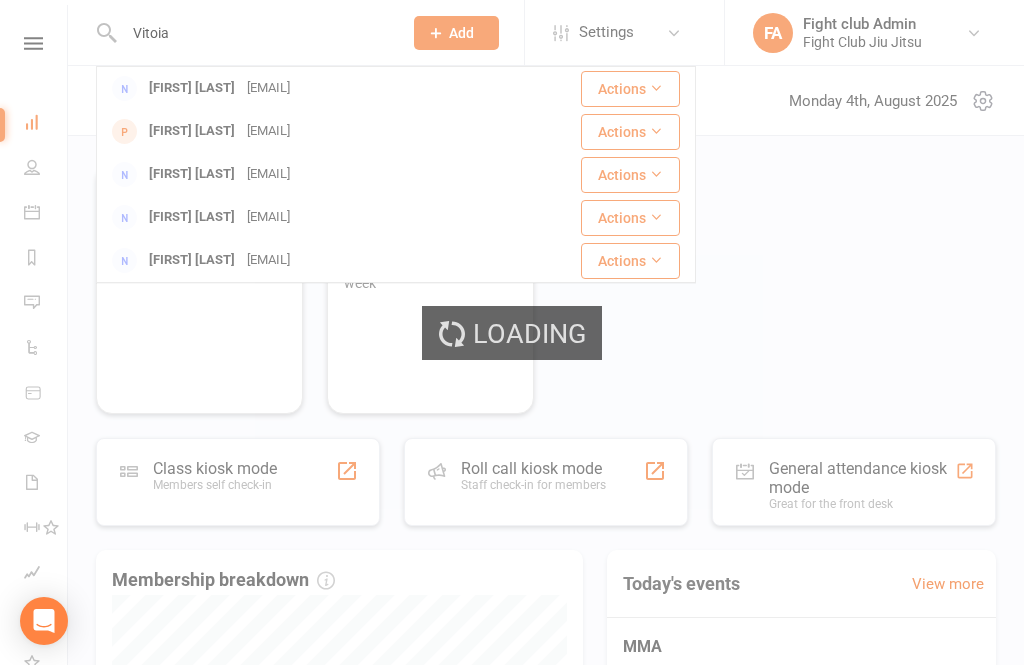 type 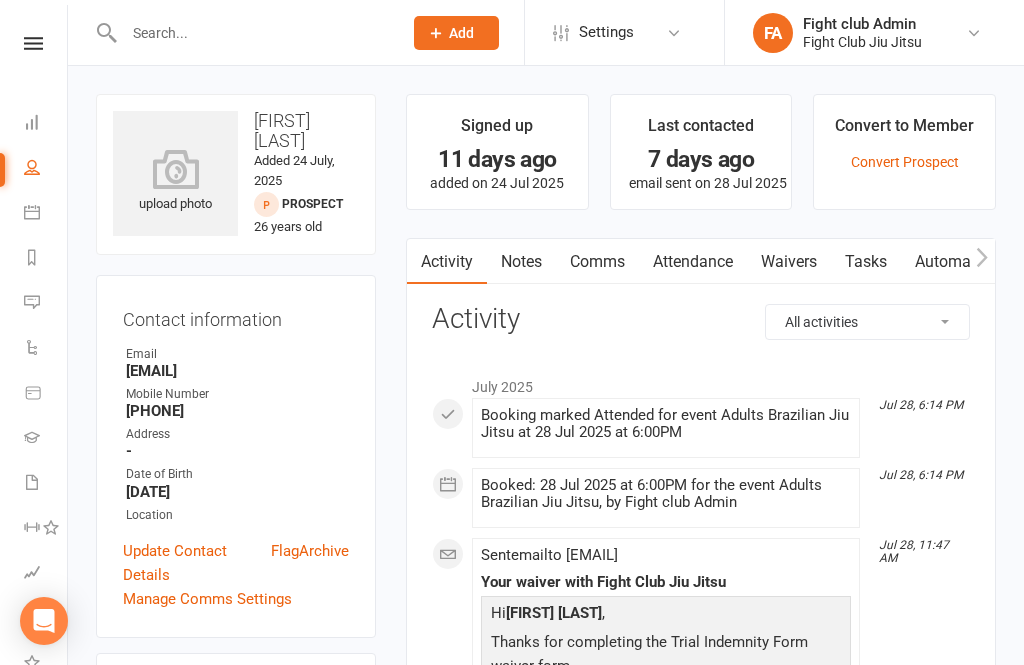 click on "Waivers" at bounding box center (789, 262) 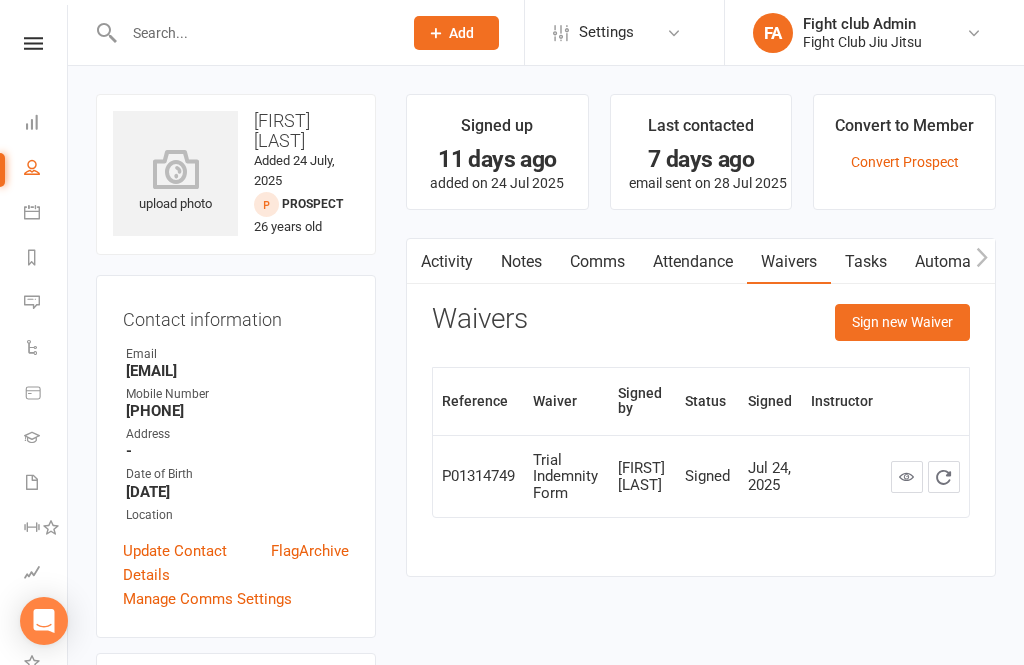 click on "Sign new Waiver" at bounding box center [902, 322] 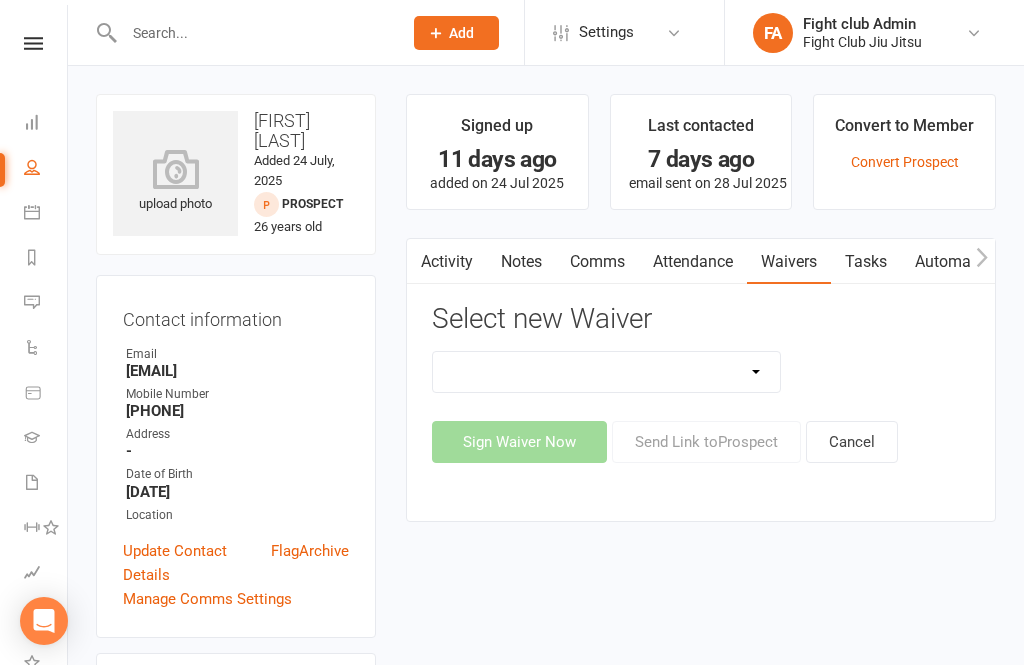 click on "Cash Membership Form Membership Enrolment Form Trial Indemnity Form Update of payment details" at bounding box center [701, 372] 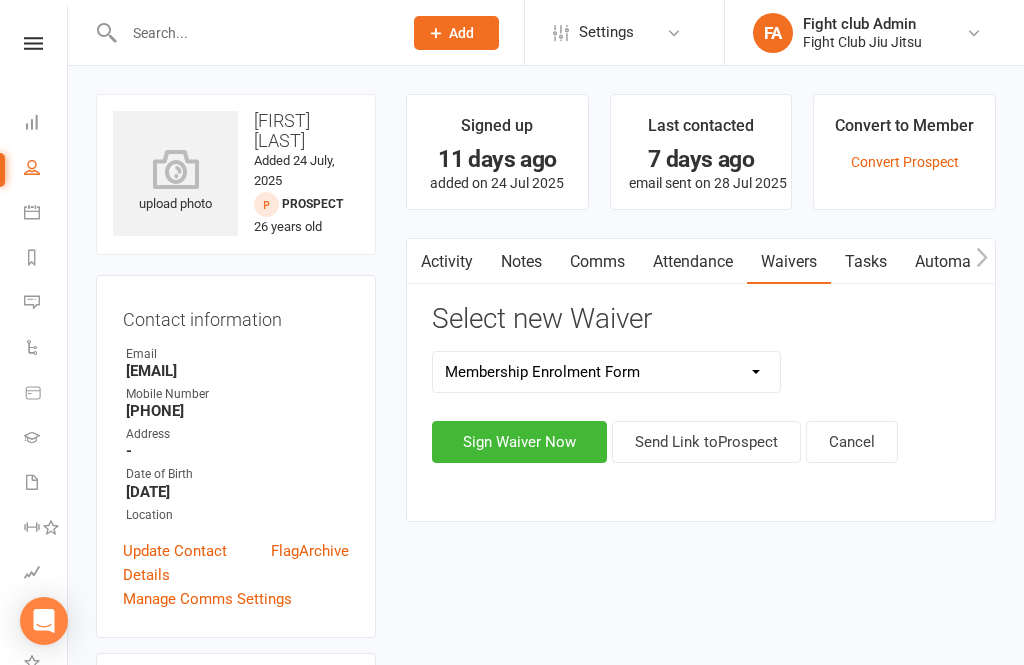 click on "Sign Waiver Now" at bounding box center [519, 442] 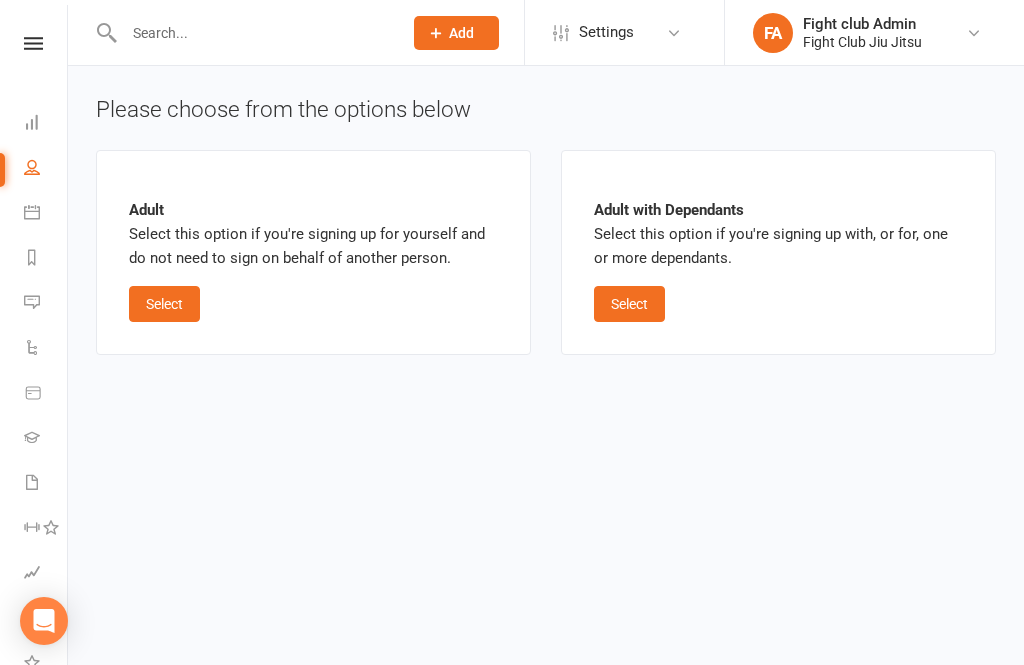 click on "Select" at bounding box center [164, 304] 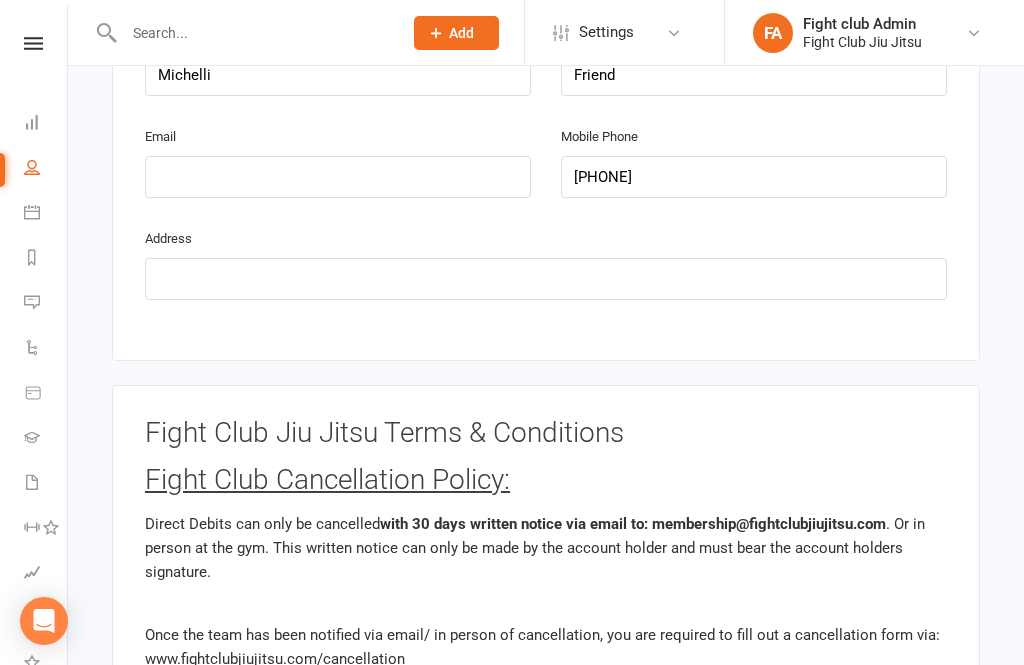 scroll, scrollTop: 1613, scrollLeft: 0, axis: vertical 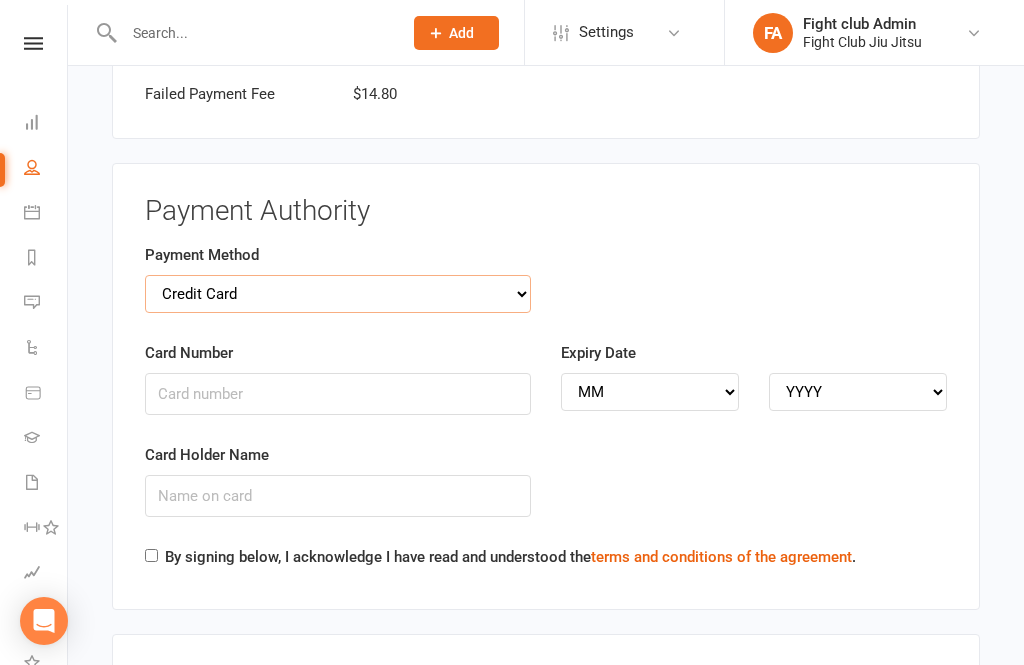 click on "Credit Card Bank Account" at bounding box center (338, 294) 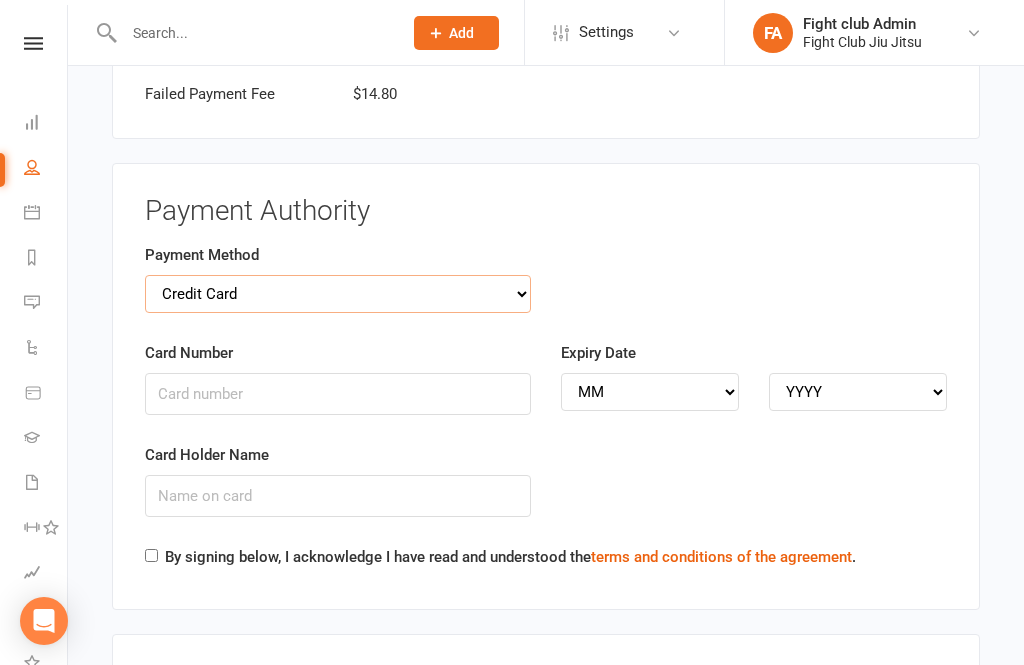 select on "bank_account" 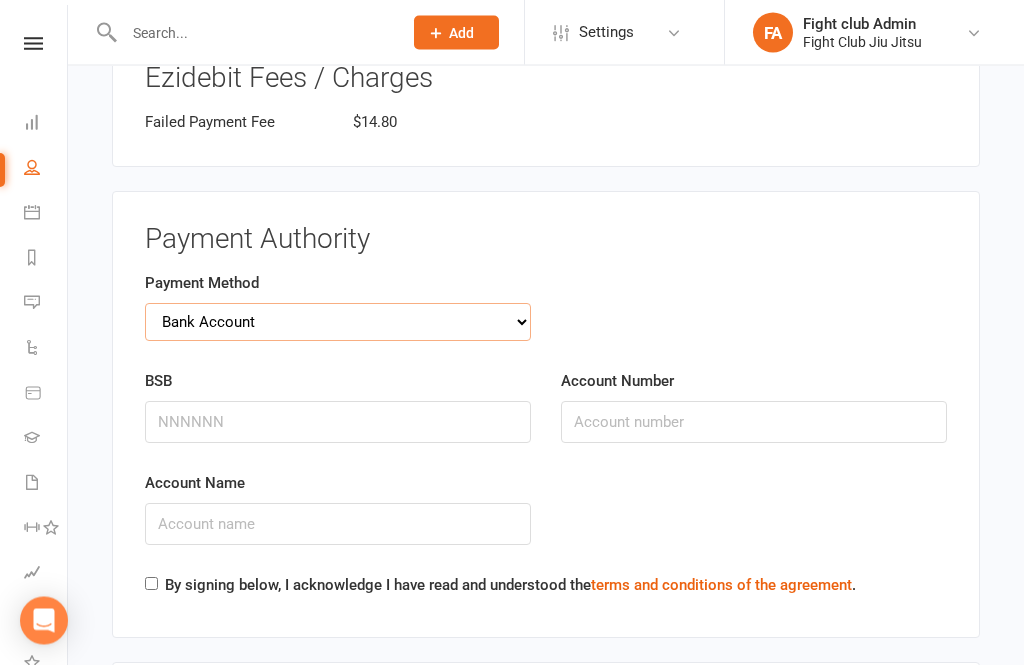 scroll, scrollTop: 3041, scrollLeft: 0, axis: vertical 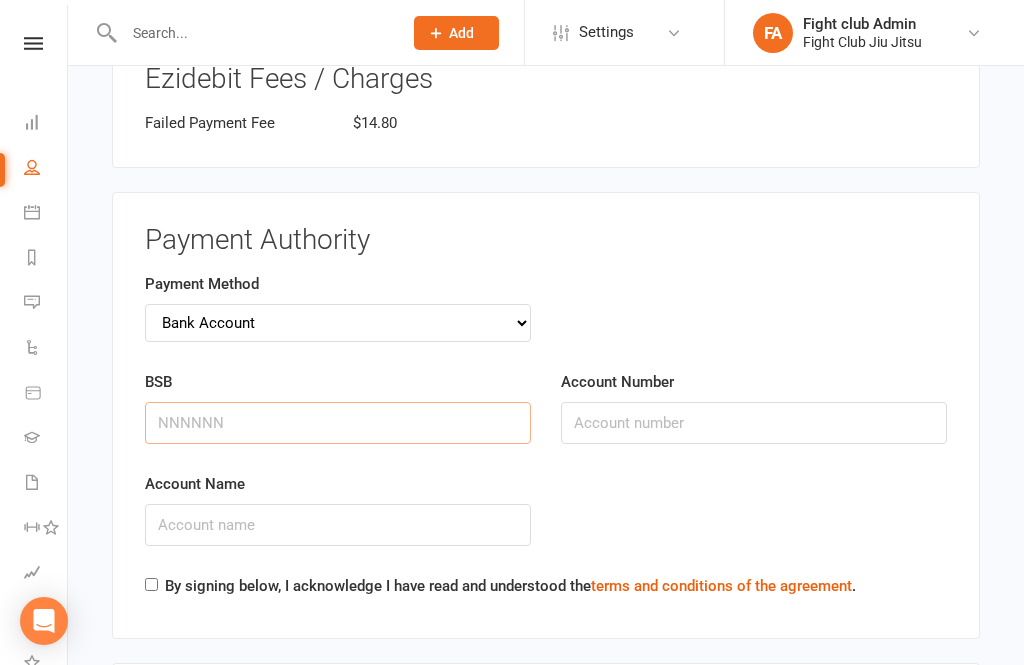 click on "BSB" at bounding box center [338, 423] 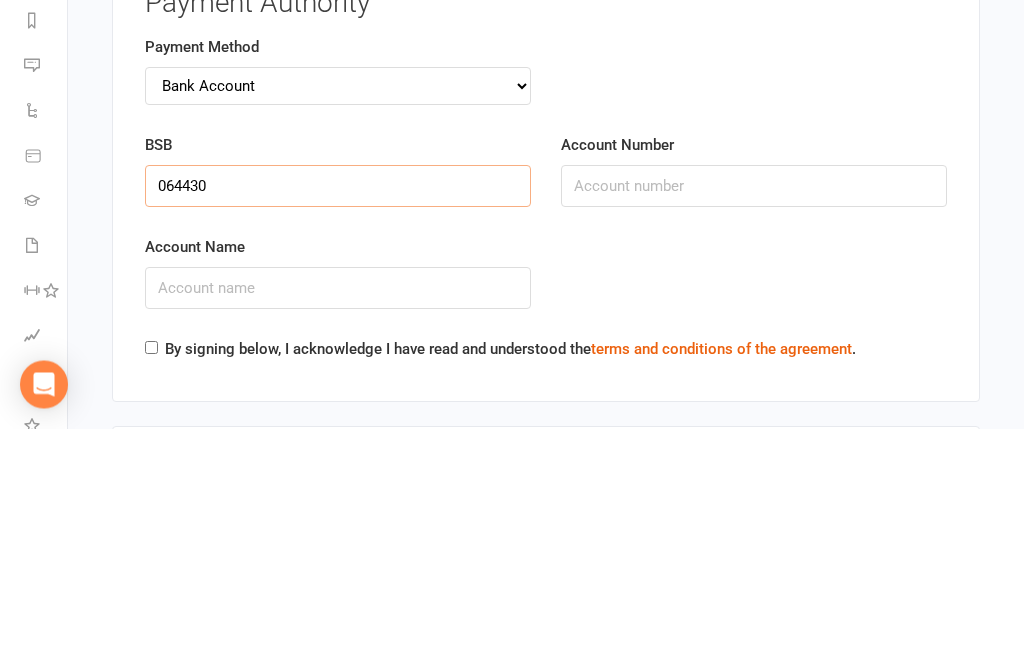 type on "064430" 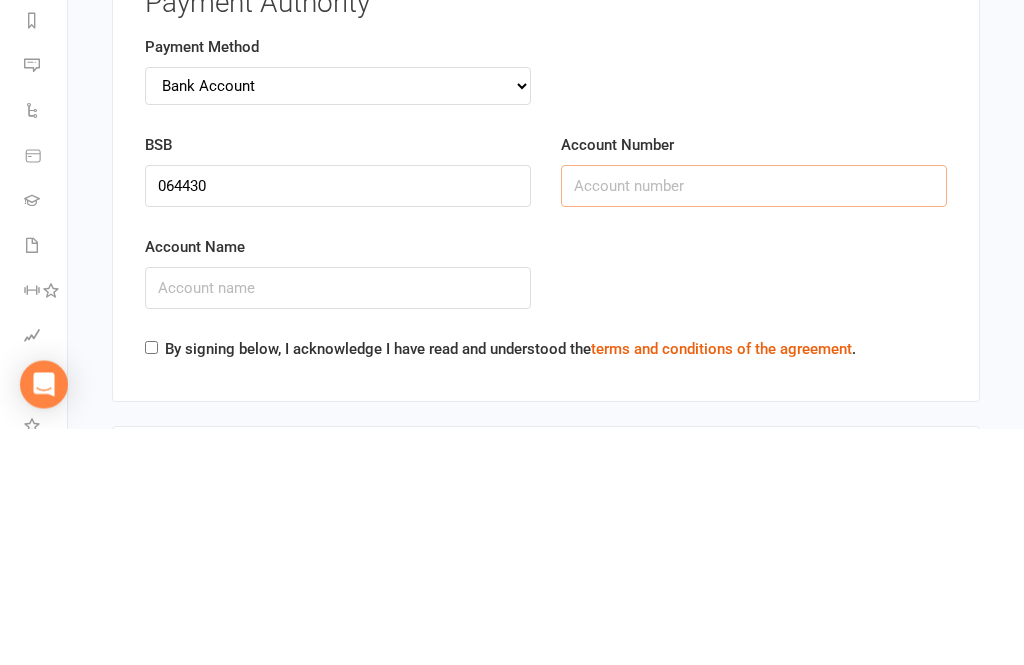 click on "Account Number" at bounding box center [754, 423] 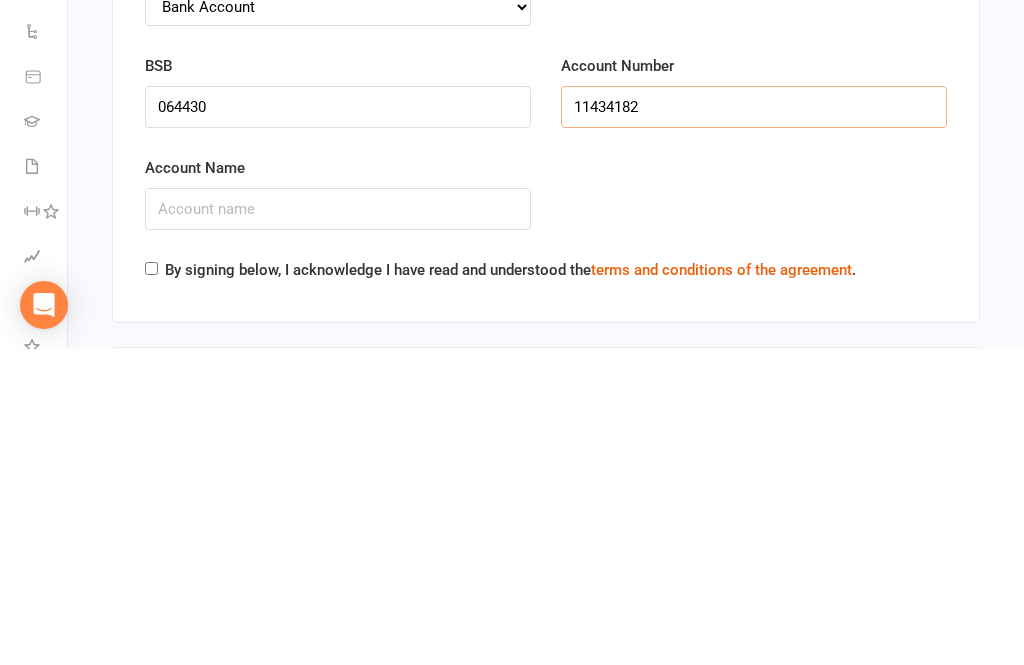 type on "11434182" 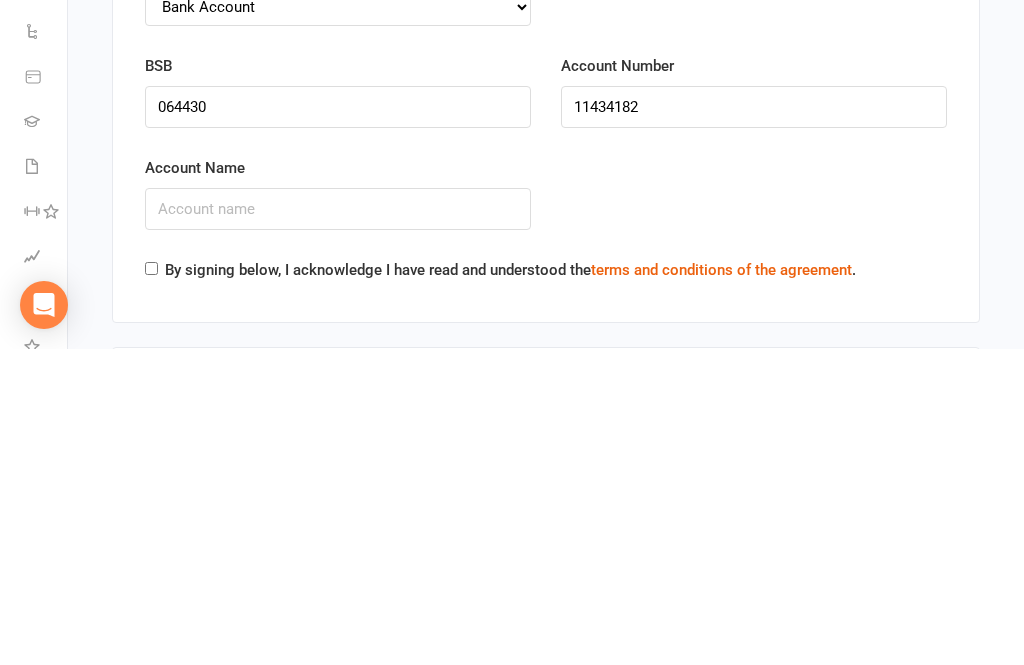 click on "Account Name" at bounding box center [338, 525] 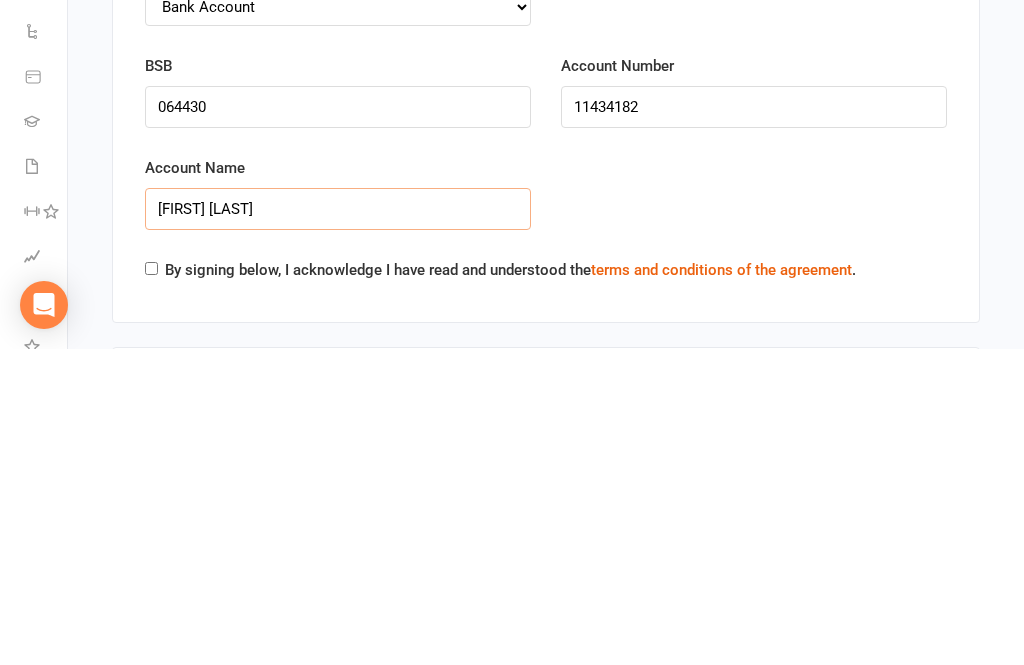 type on "[FIRST] [LAST]" 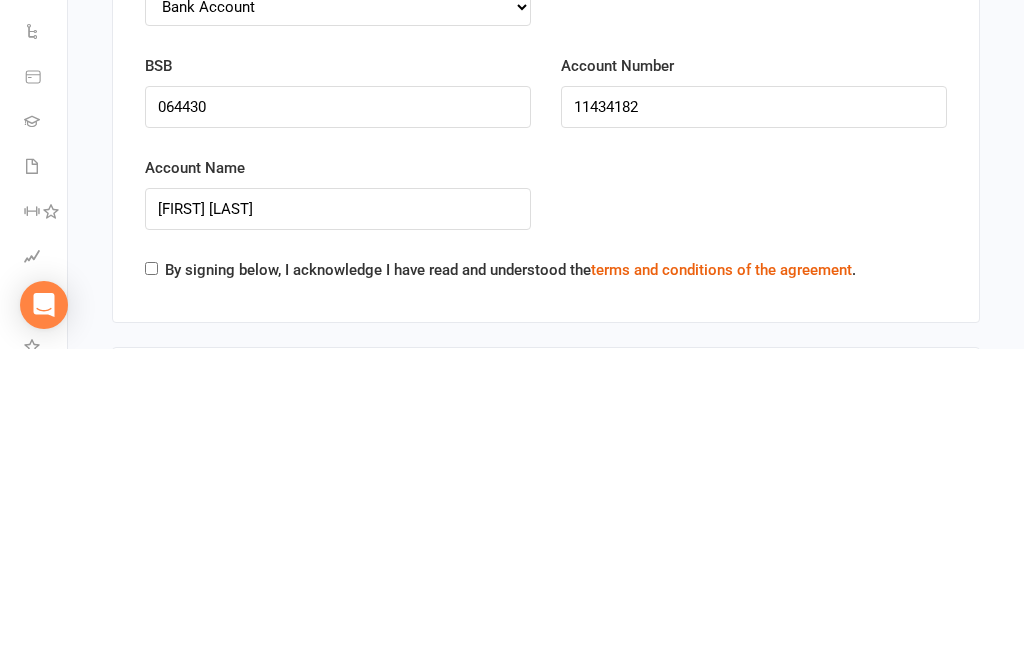 click on "Account Name [FIRST] [LAST]" at bounding box center [546, 523] 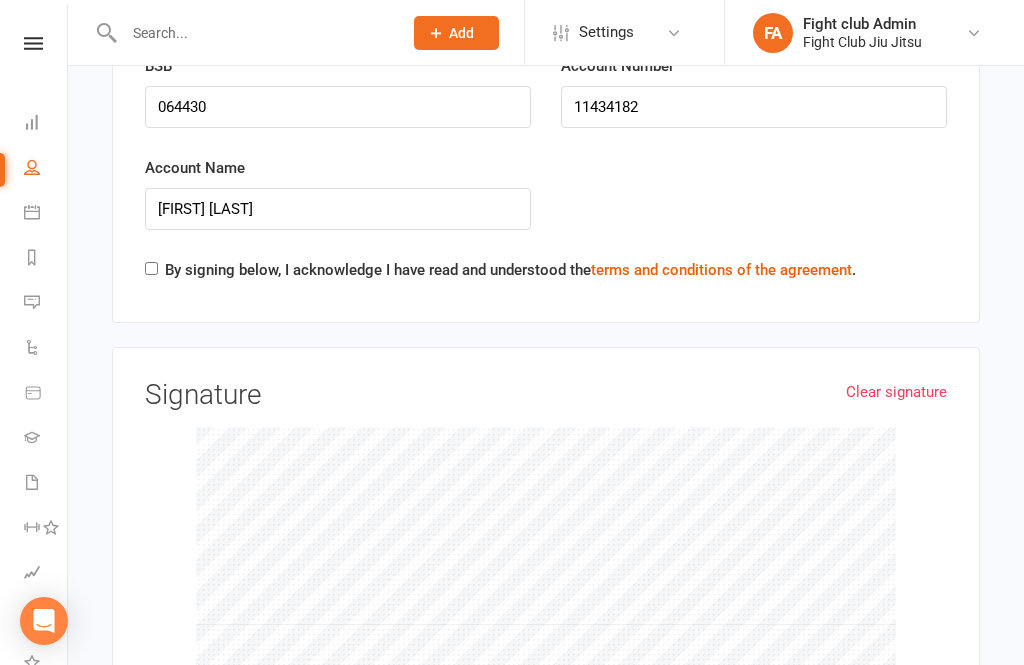 click on "Clear signature" at bounding box center [896, 392] 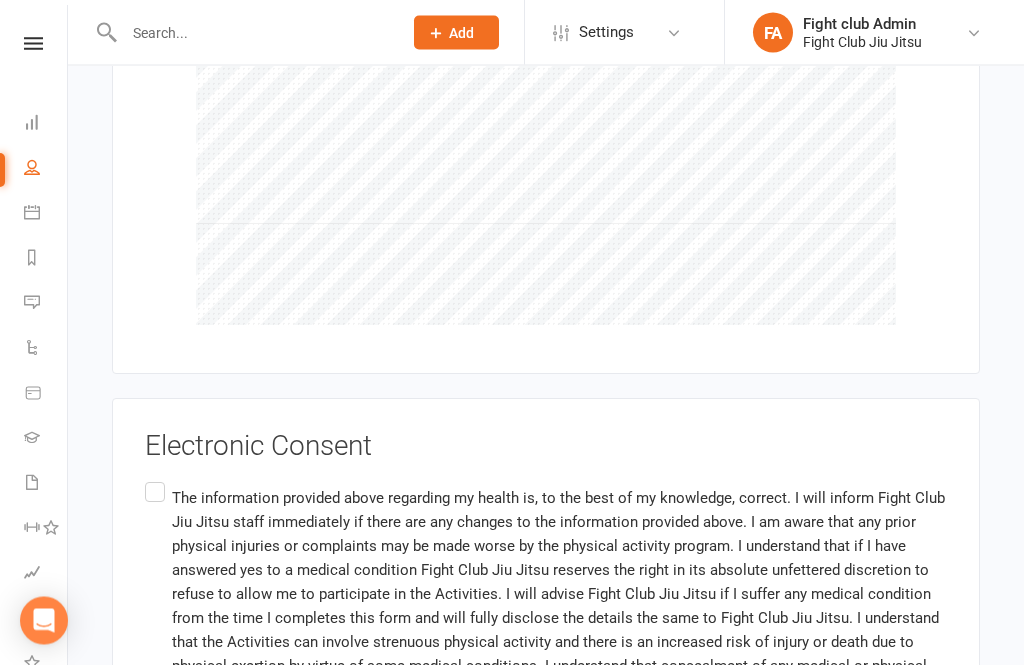 click on "The information provided above regarding my health is, to the best of my knowledge, correct. I will inform Fight Club Jiu Jitsu staff immediately if there are any changes to the information provided above. I am aware that any prior physical injuries or complaints may be made worse by the physical activity program. I understand that if I have answered yes to a medical condition Fight Club Jiu Jitsu reserves the right in its absolute unfettered discretion to refuse to allow me to participate in the Activities. I will advise Fight Club Jiu Jitsu if I suffer any medical condition from the time I completes this form and will fully disclose the details the same to Fight Club Jiu Jitsu. I understand that the Activities can involve strenuous physical activity and there is an increased risk of injury or death due to physical exertion by virtue of some medical conditions. I understand that concealment of any medical or physical condition might put my health or life at risk." at bounding box center (546, 622) 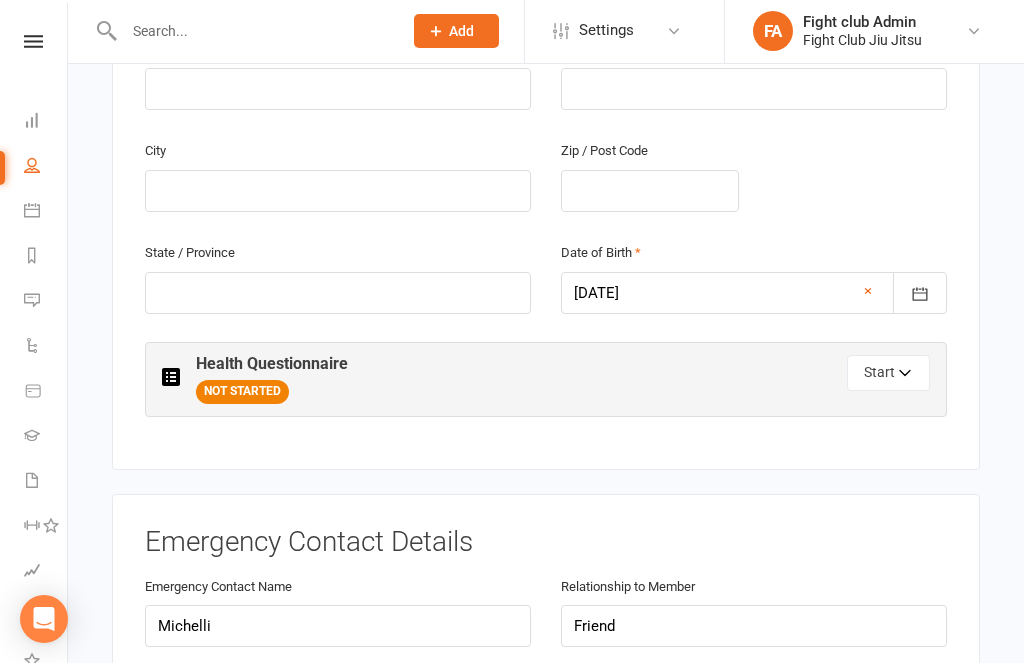 scroll, scrollTop: 730, scrollLeft: 0, axis: vertical 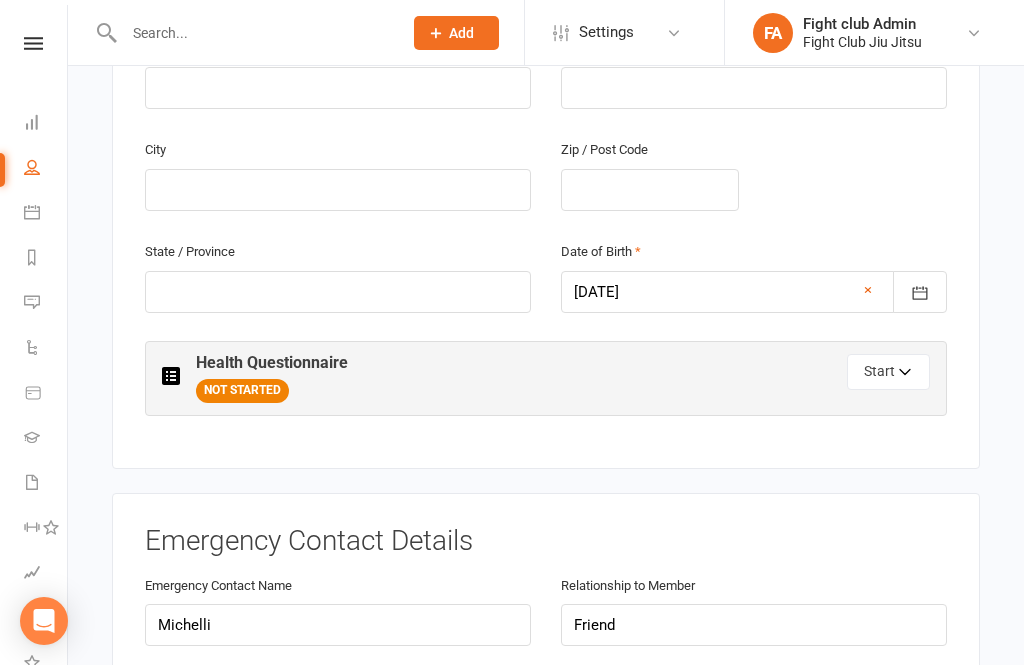 click on "Start" at bounding box center (888, 372) 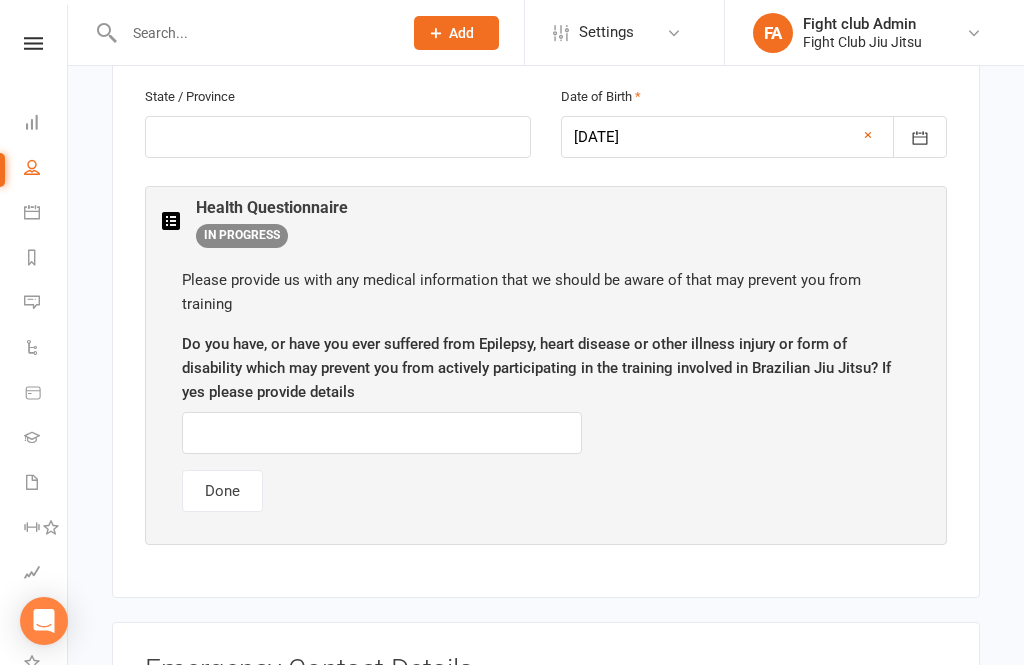 scroll, scrollTop: 883, scrollLeft: 0, axis: vertical 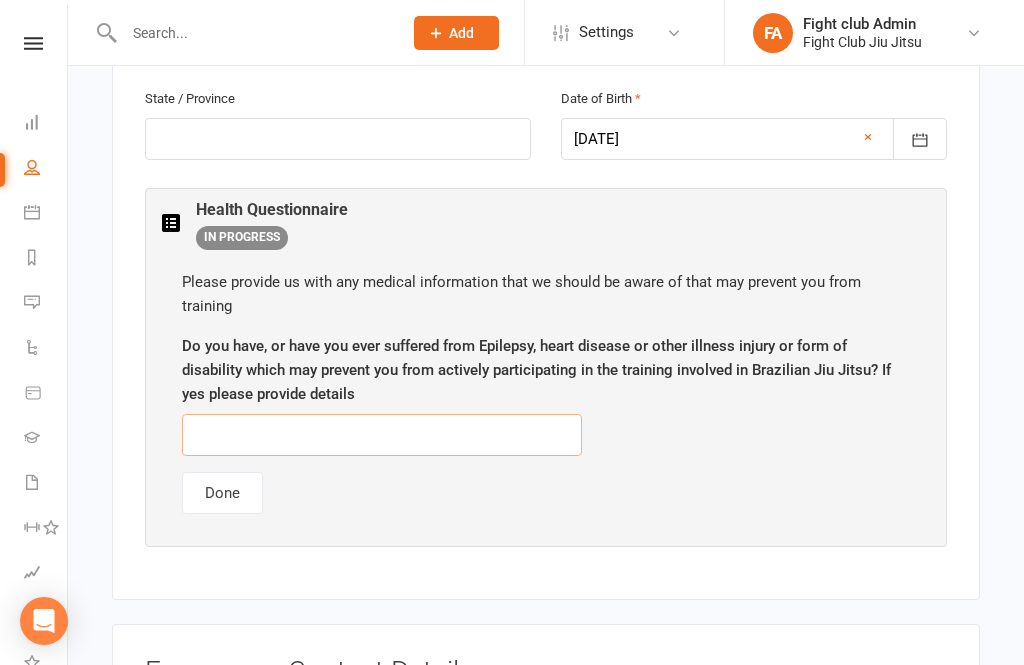 click at bounding box center [382, 435] 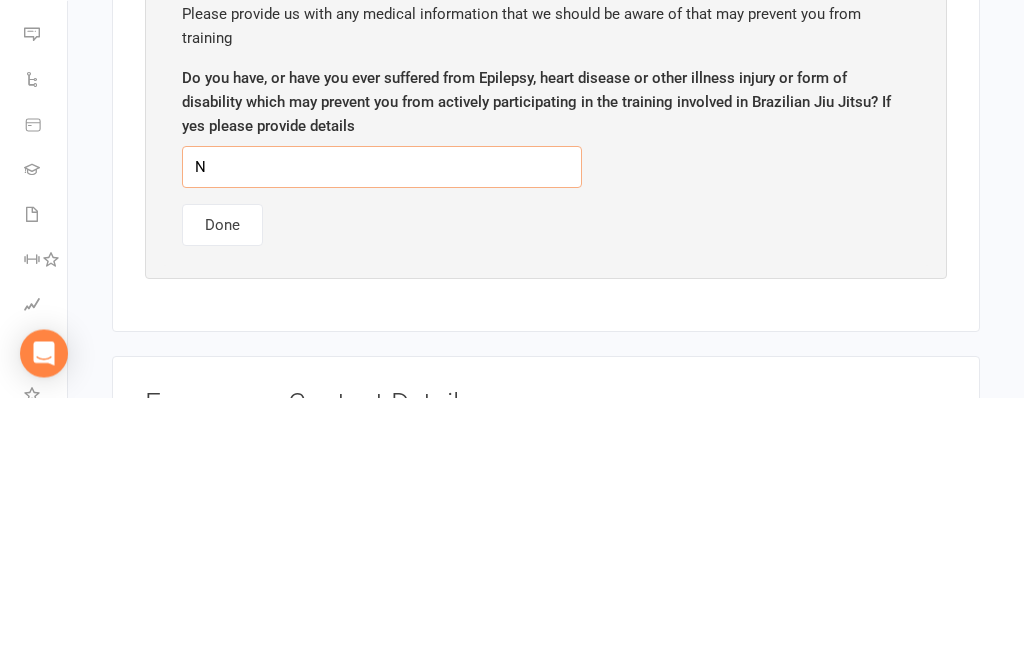 type on "No" 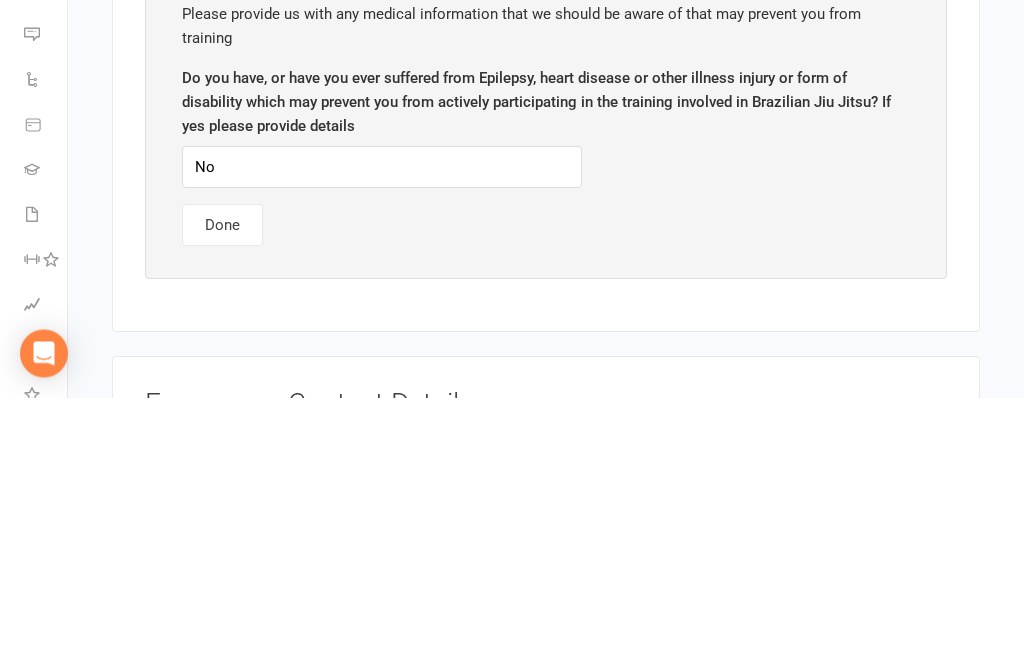click on "Done" at bounding box center [222, 493] 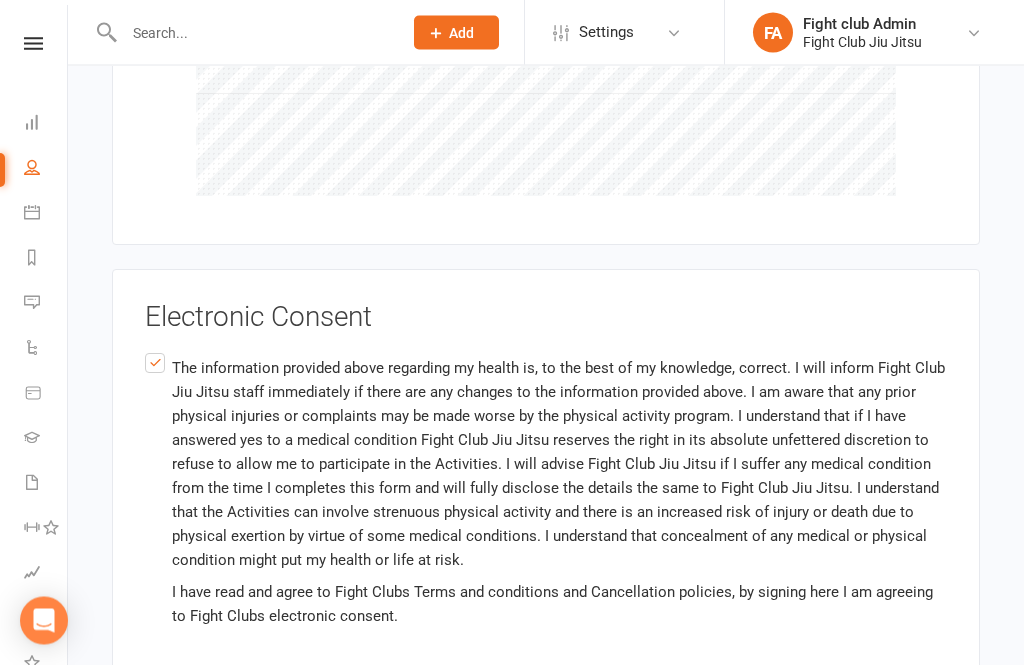 scroll, scrollTop: 3973, scrollLeft: 0, axis: vertical 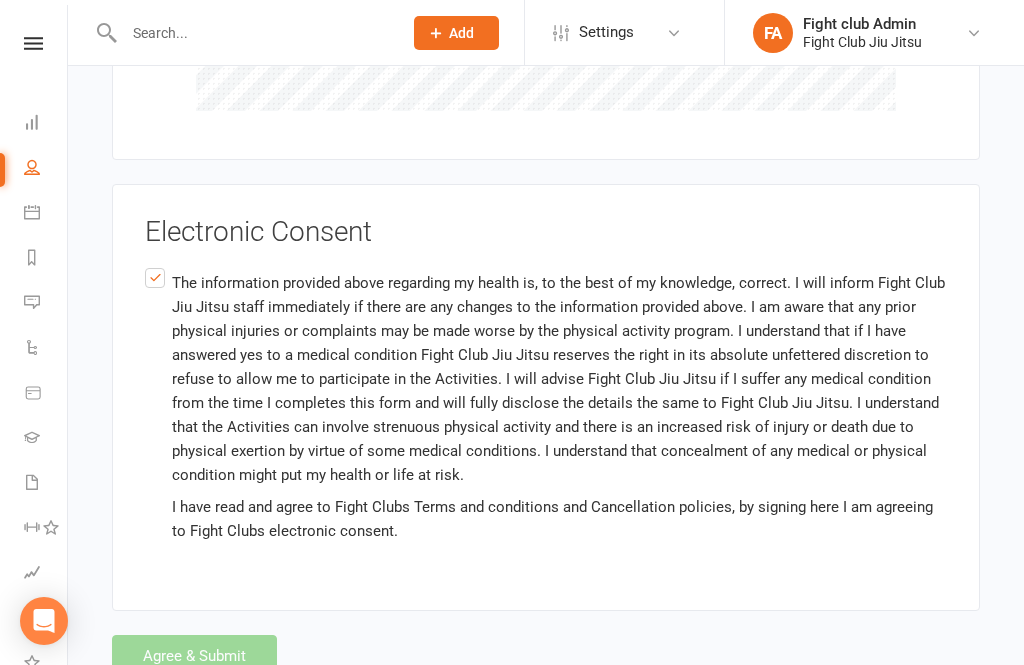 click on "Agree & Submit" at bounding box center (546, 656) 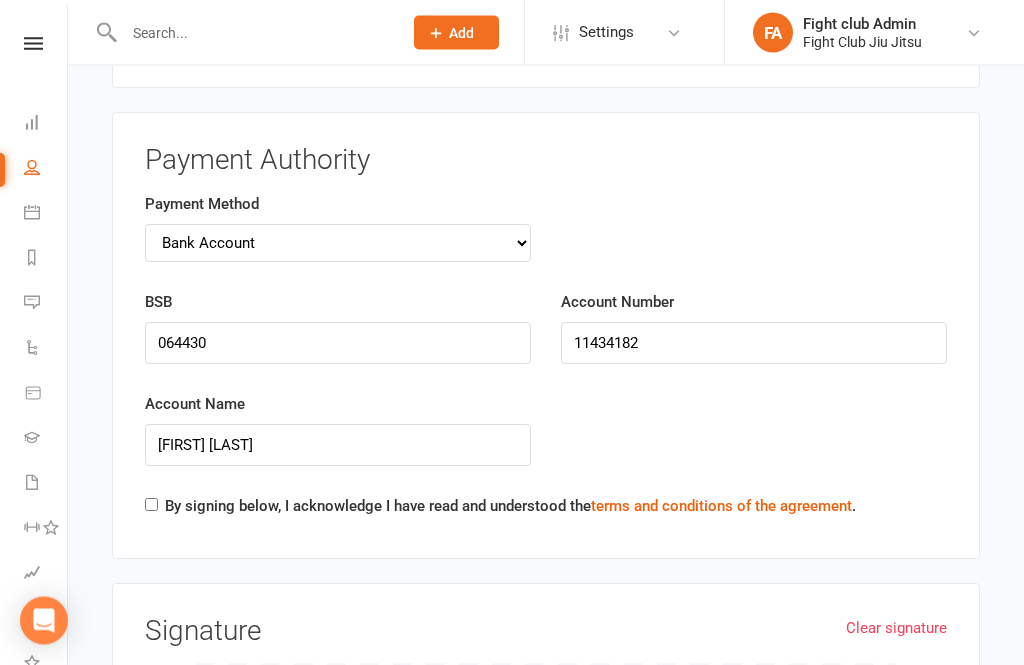 scroll, scrollTop: 3121, scrollLeft: 0, axis: vertical 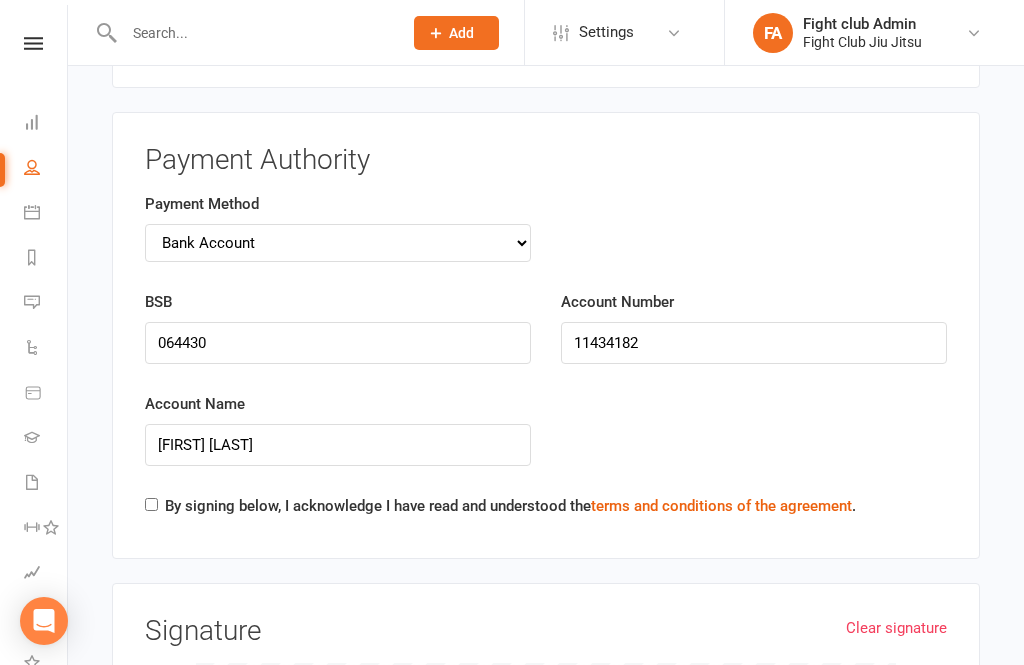 click on "Payment Authority Payment Method Credit Card Bank Account BSB 064430 Account Number 11434182 Account Name [FIRST] [LAST] [FIRST] [LAST] [ACCOUNT_NUMBER]
By signing below, I acknowledge I have read and understood the  terms and conditions of the agreement ." at bounding box center (546, 335) 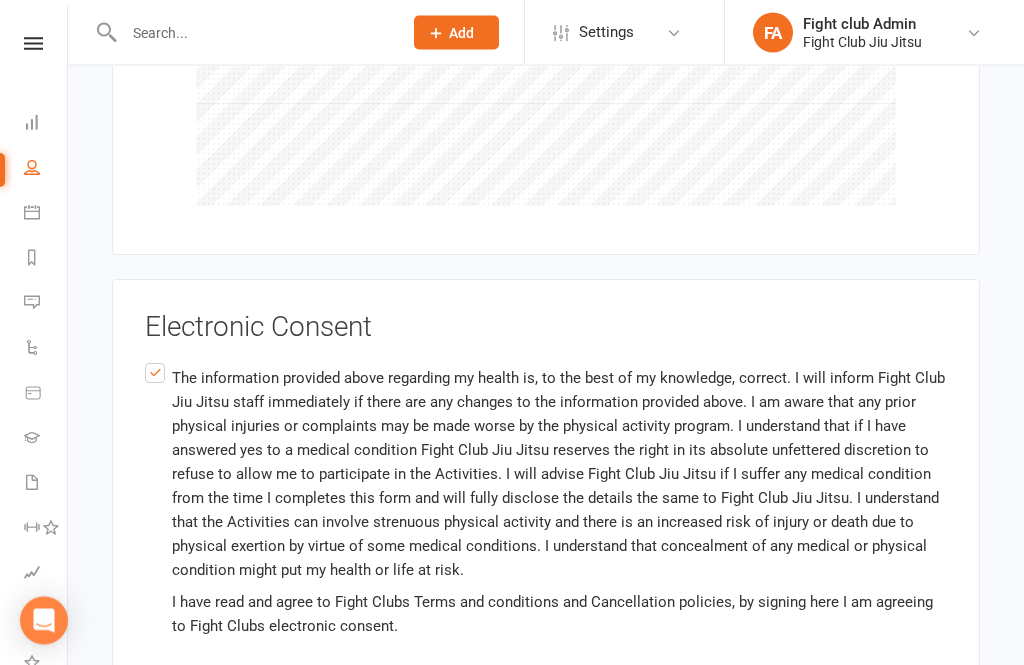 scroll, scrollTop: 3973, scrollLeft: 0, axis: vertical 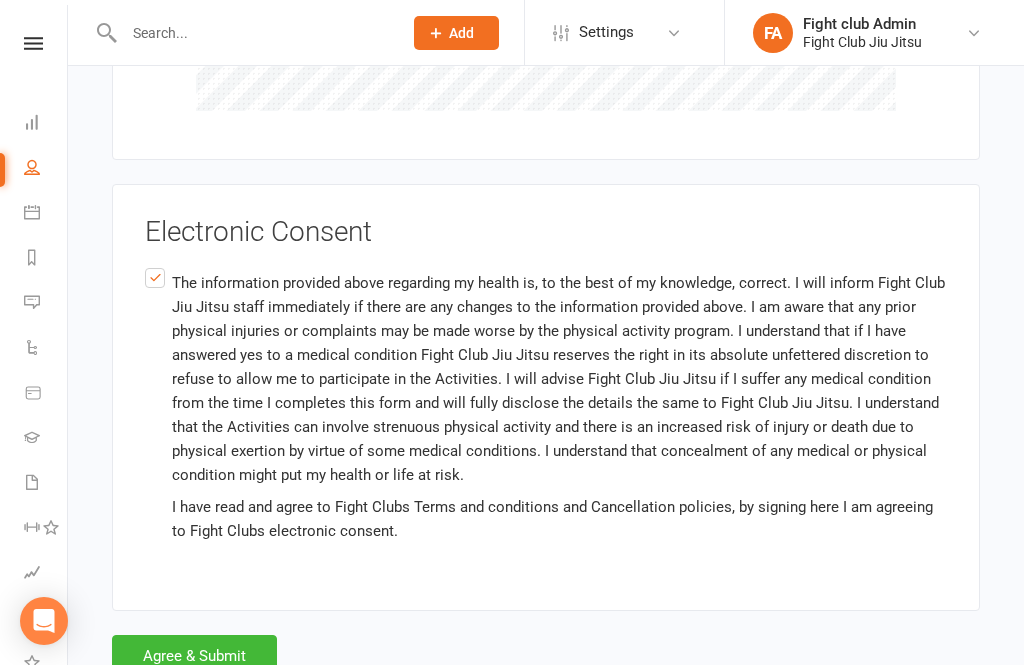 click on "Agree & Submit" at bounding box center (194, 656) 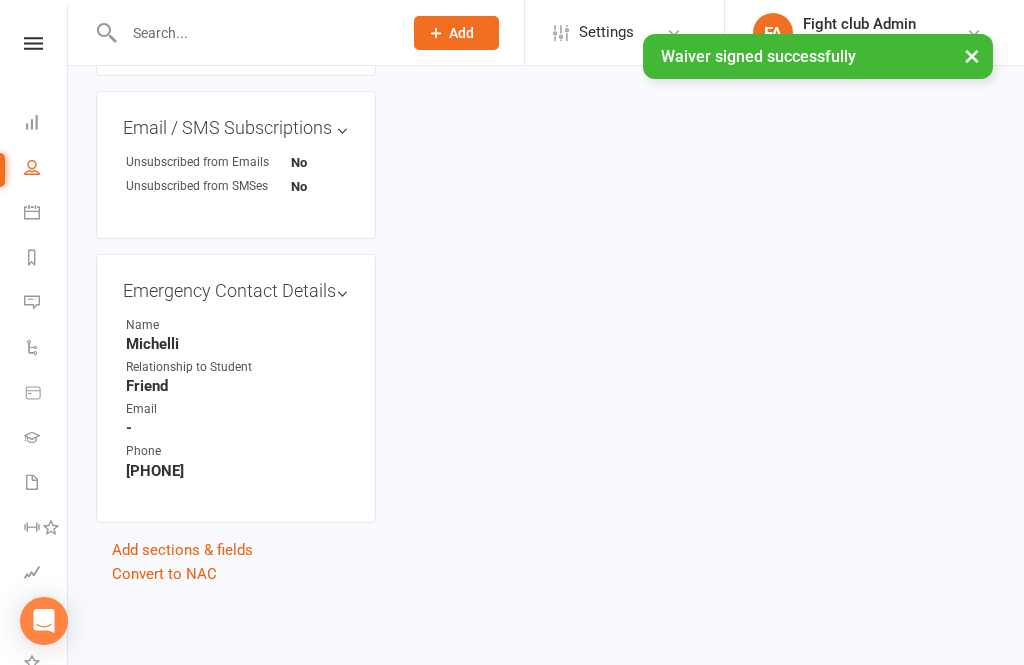 scroll, scrollTop: 0, scrollLeft: 0, axis: both 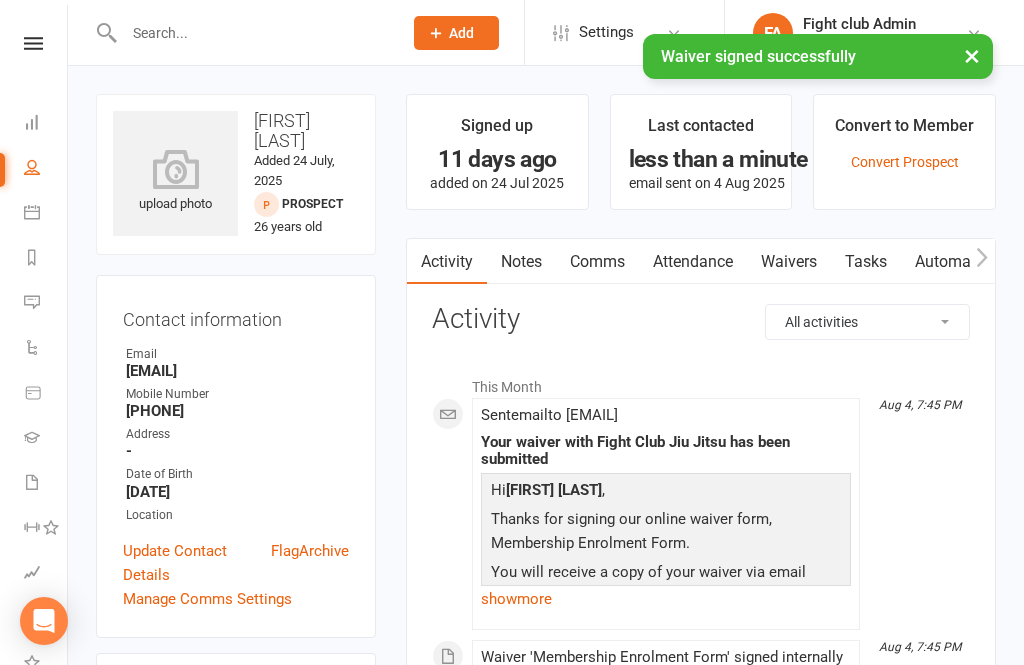 click at bounding box center [175, 169] 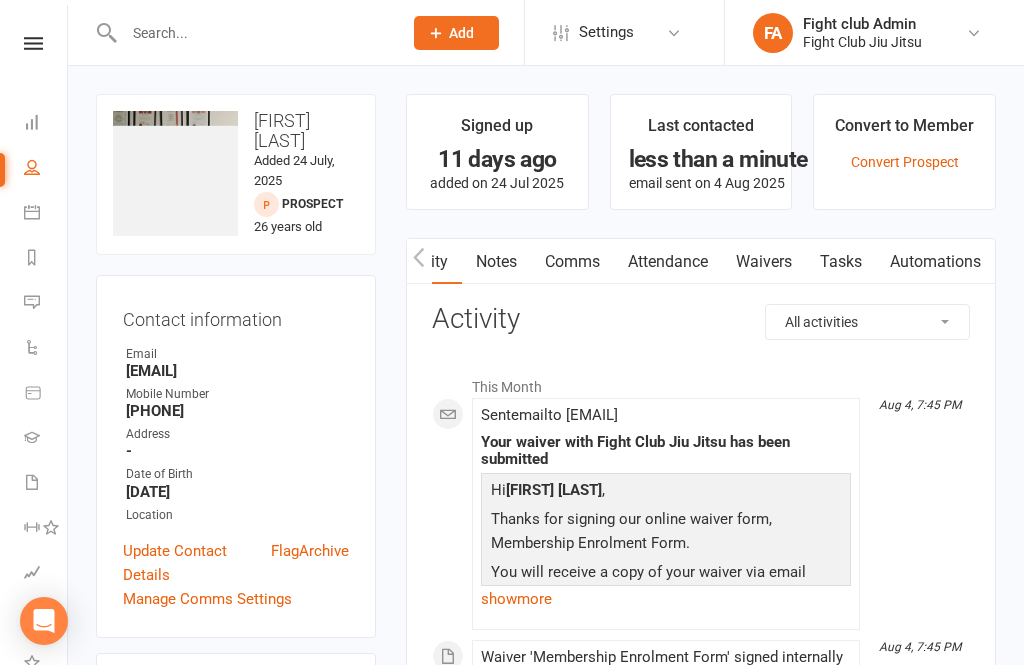 scroll, scrollTop: 0, scrollLeft: 30, axis: horizontal 